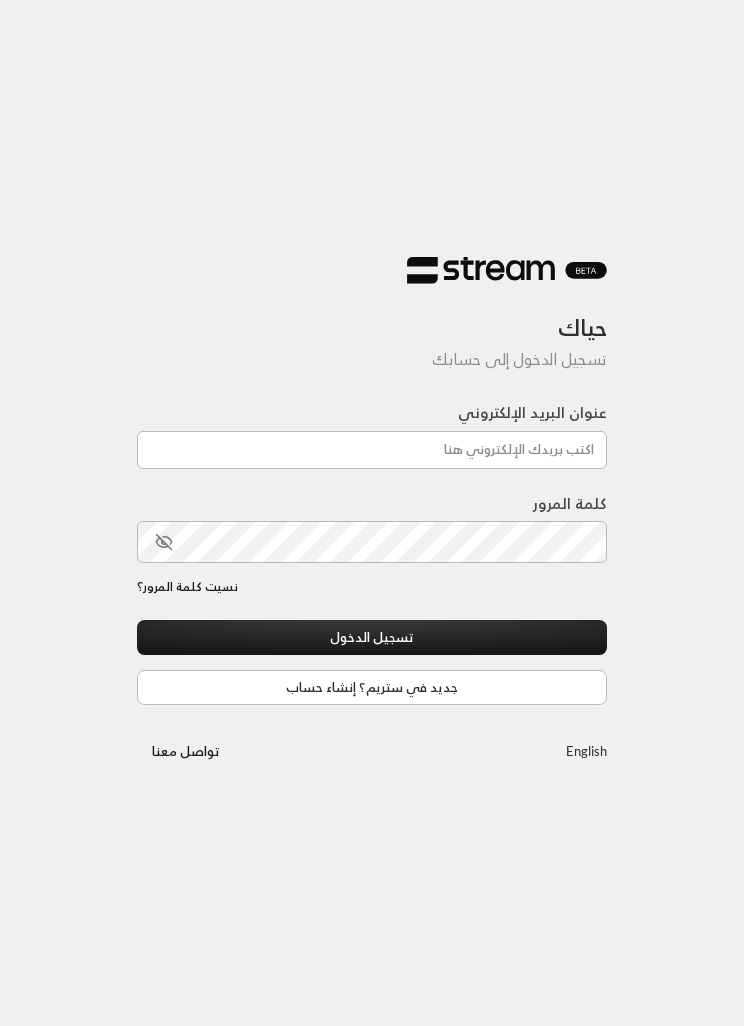 scroll, scrollTop: 107, scrollLeft: 0, axis: vertical 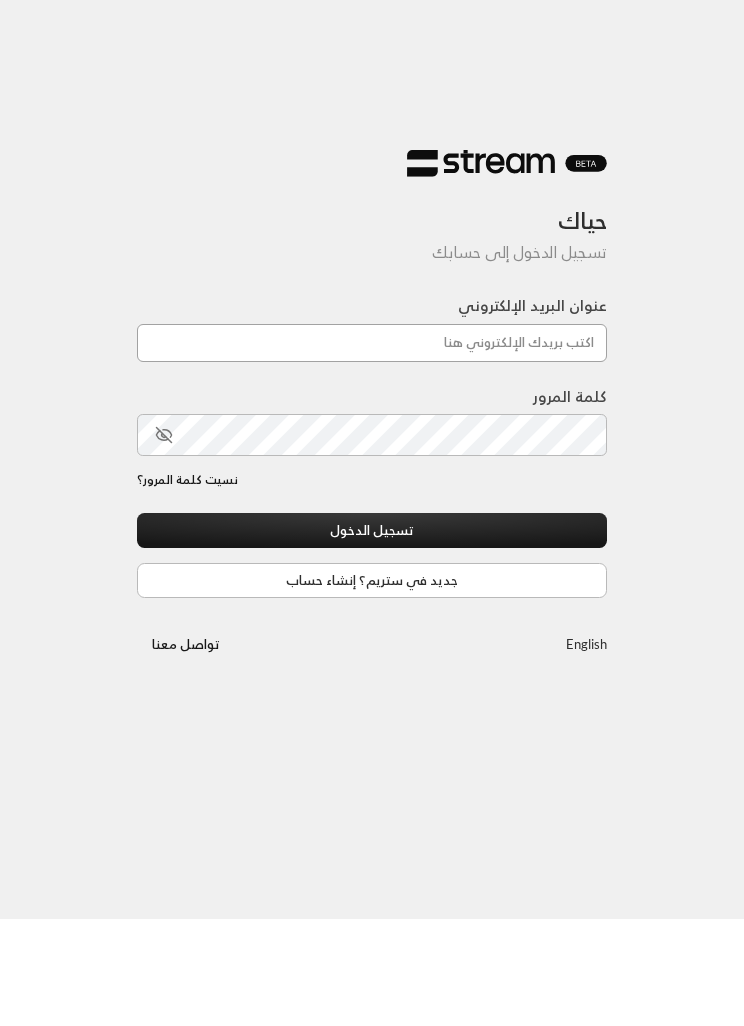 type on "[EMAIL]" 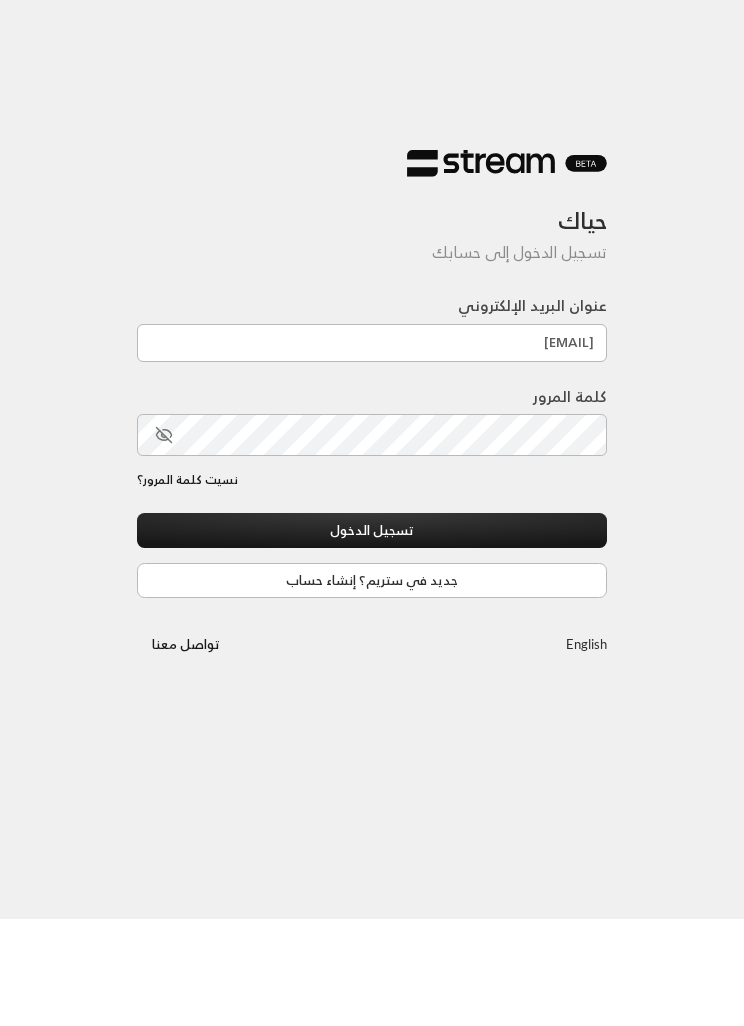 click on "تسجيل الدخول" at bounding box center (372, 637) 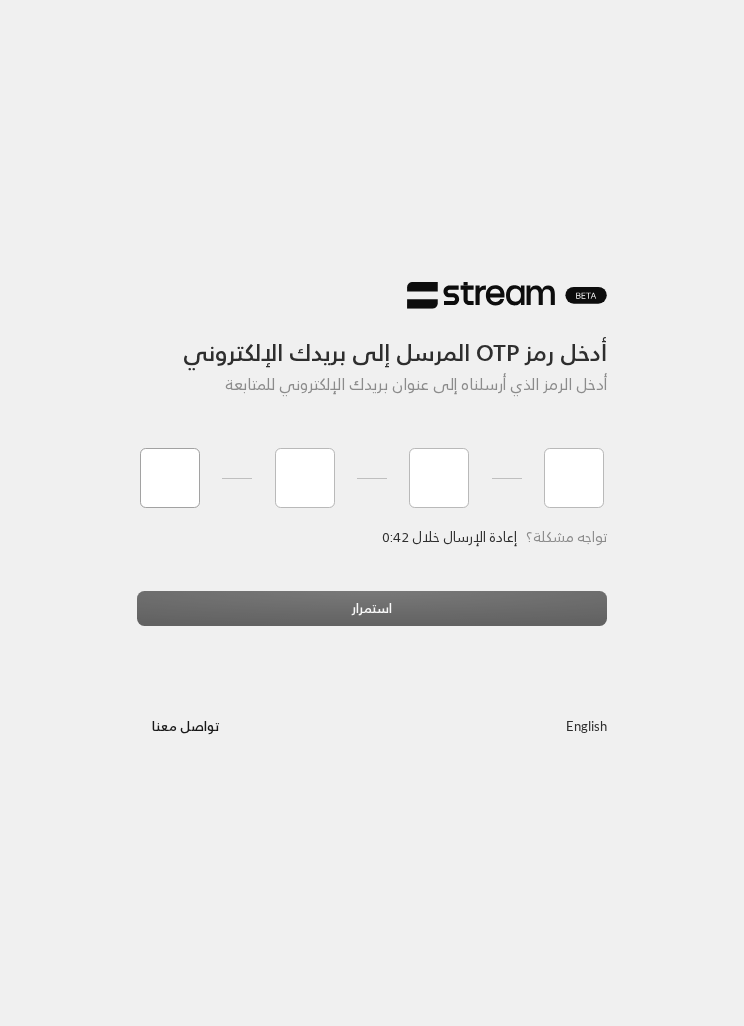type on "5" 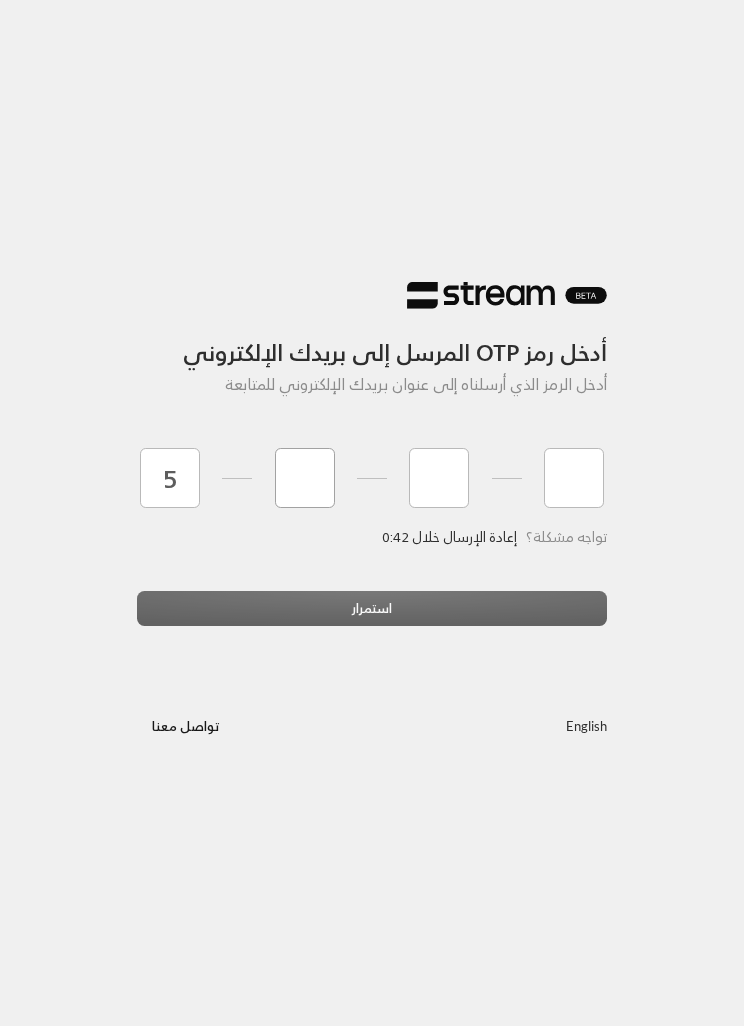 type on "4" 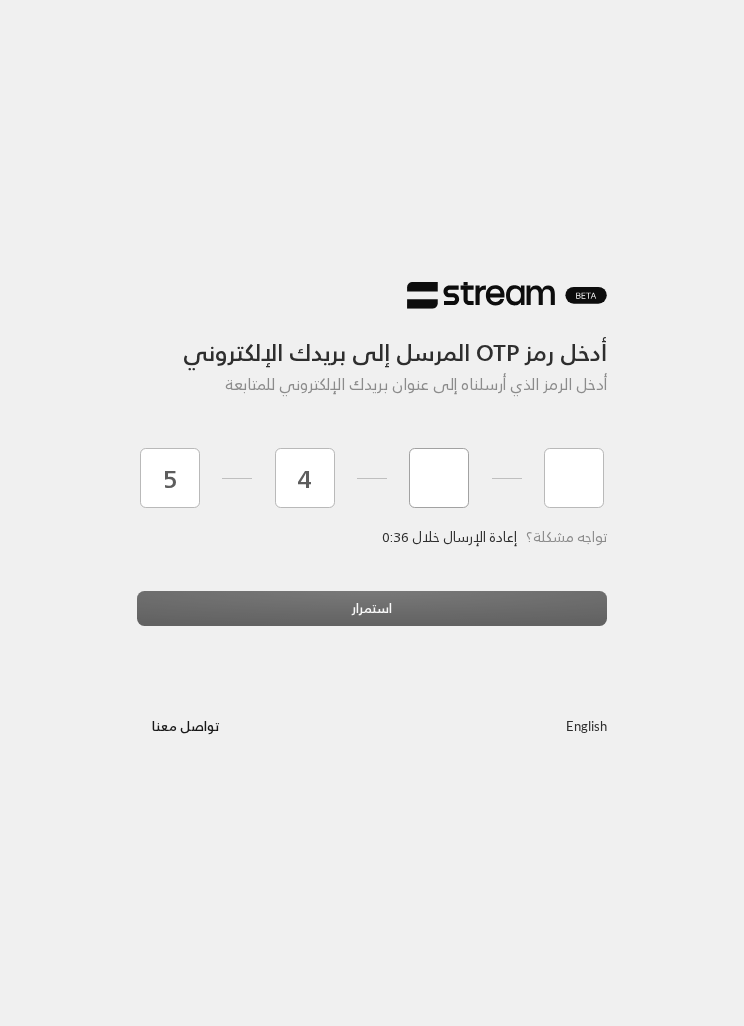 type on "9" 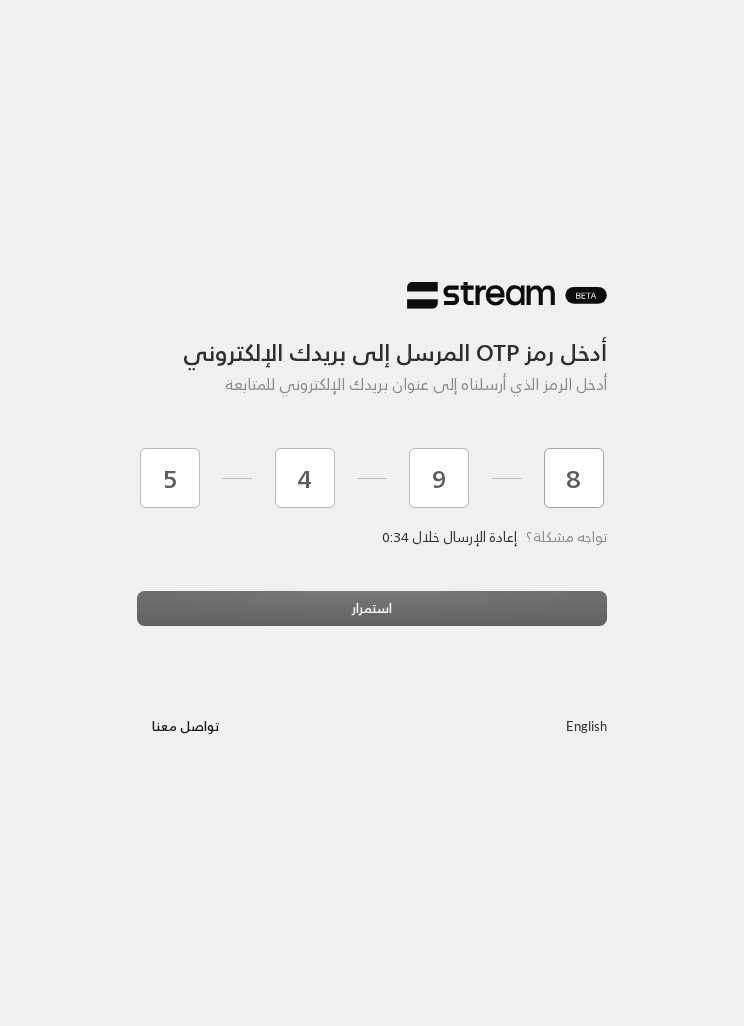 type on "8" 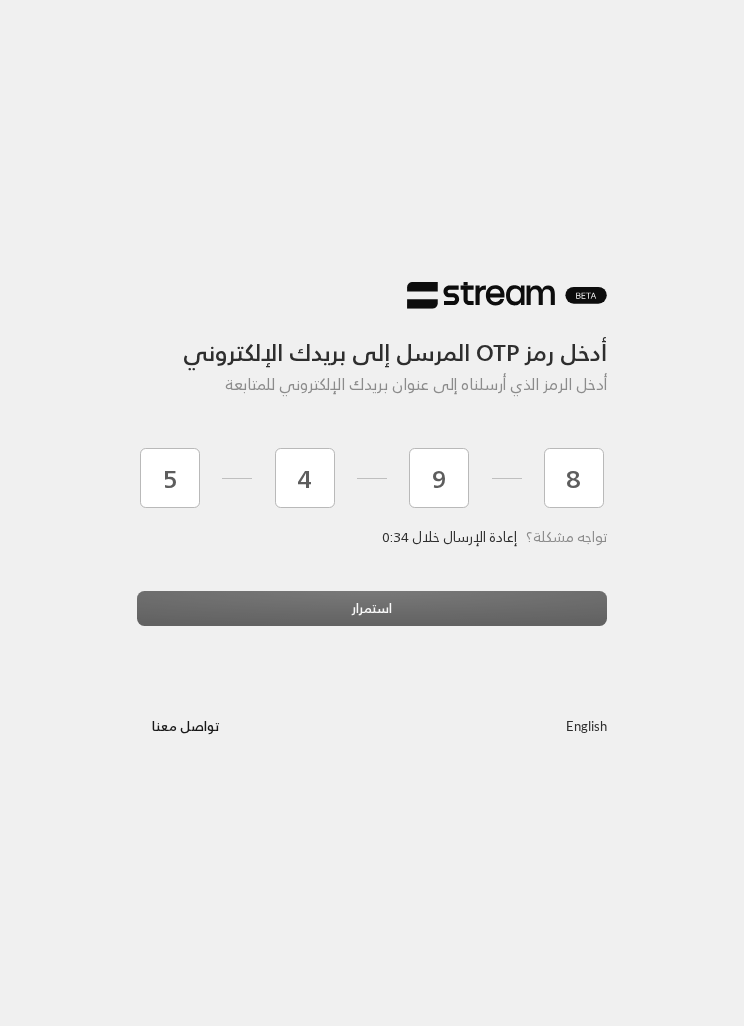click on "استمرار" at bounding box center [372, 616] 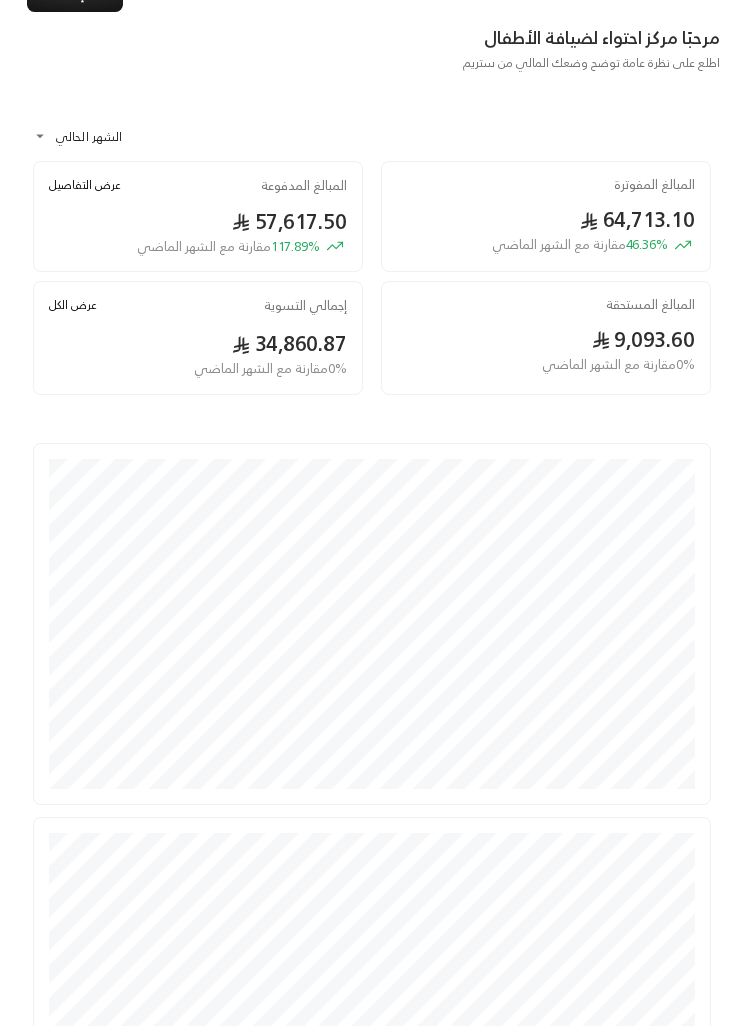 click on "إنشاء" at bounding box center (69, -7) 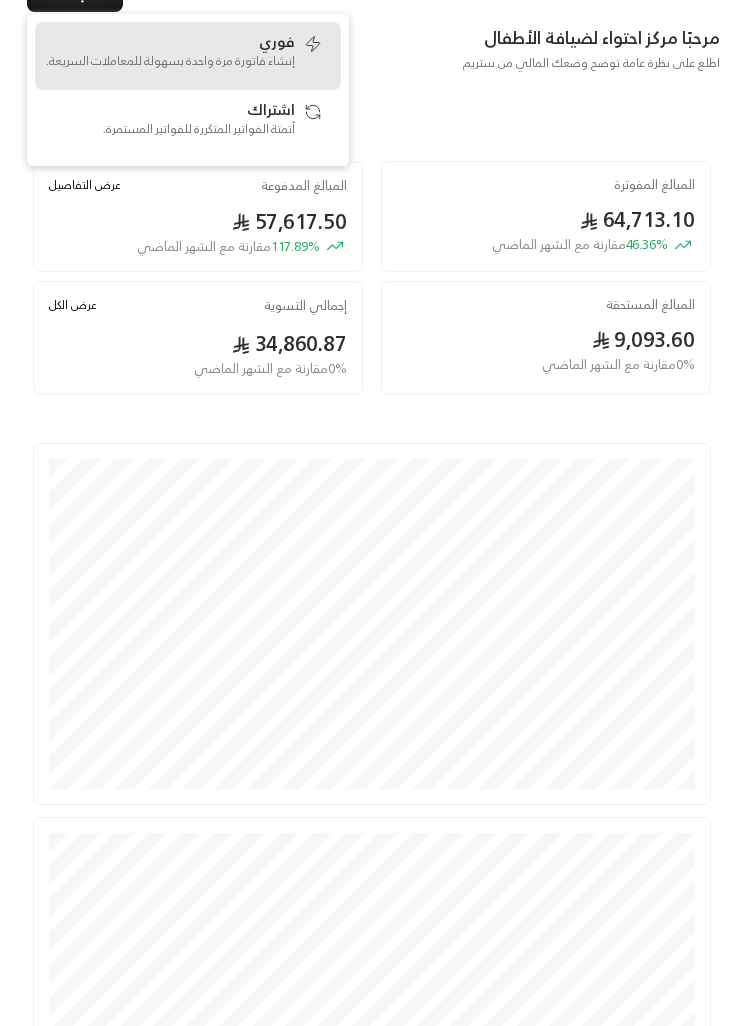 click on "إنشاء فاتورة مرة واحدة بسهولة للمعاملات السريعة." at bounding box center [170, 61] 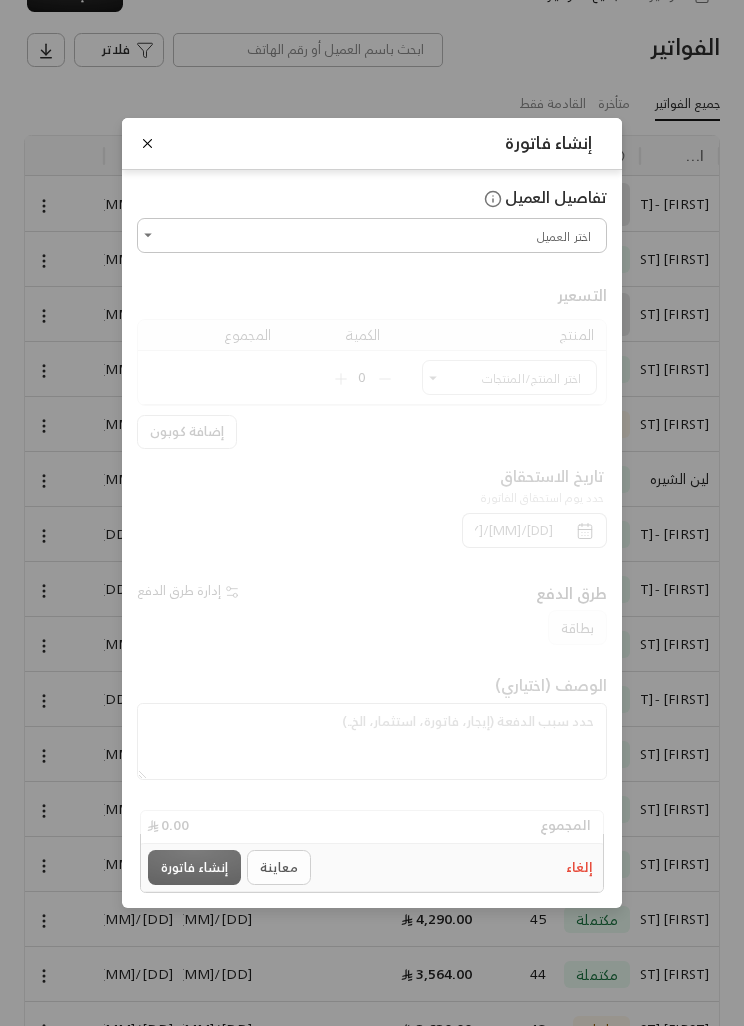 click at bounding box center (147, 143) 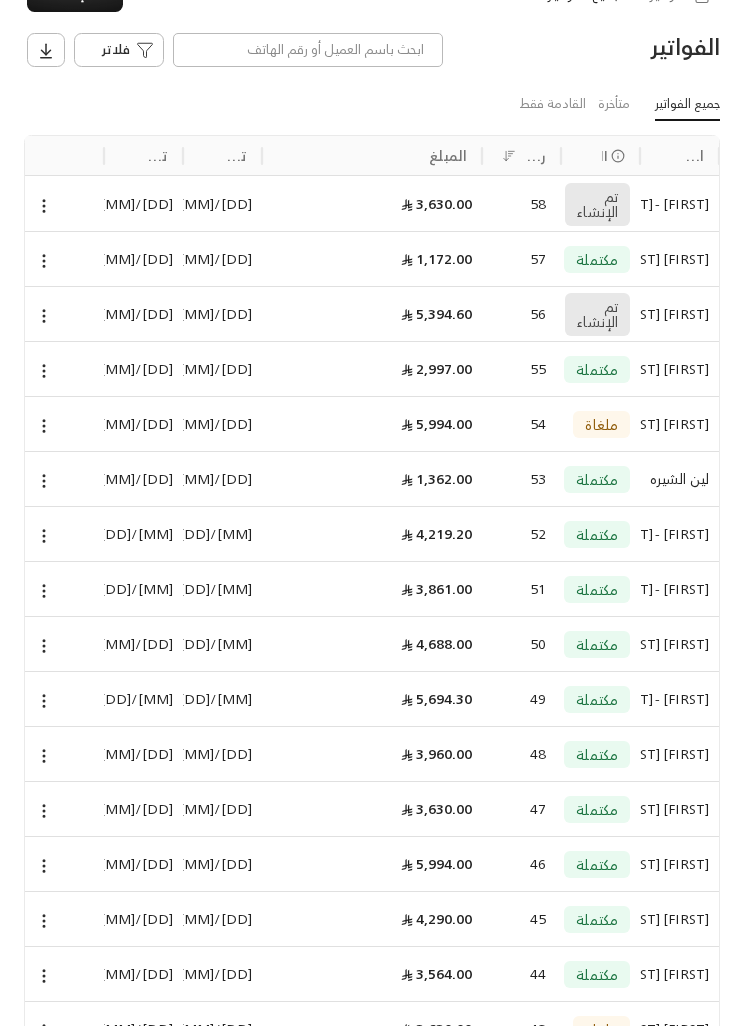 click at bounding box center (41, -78) 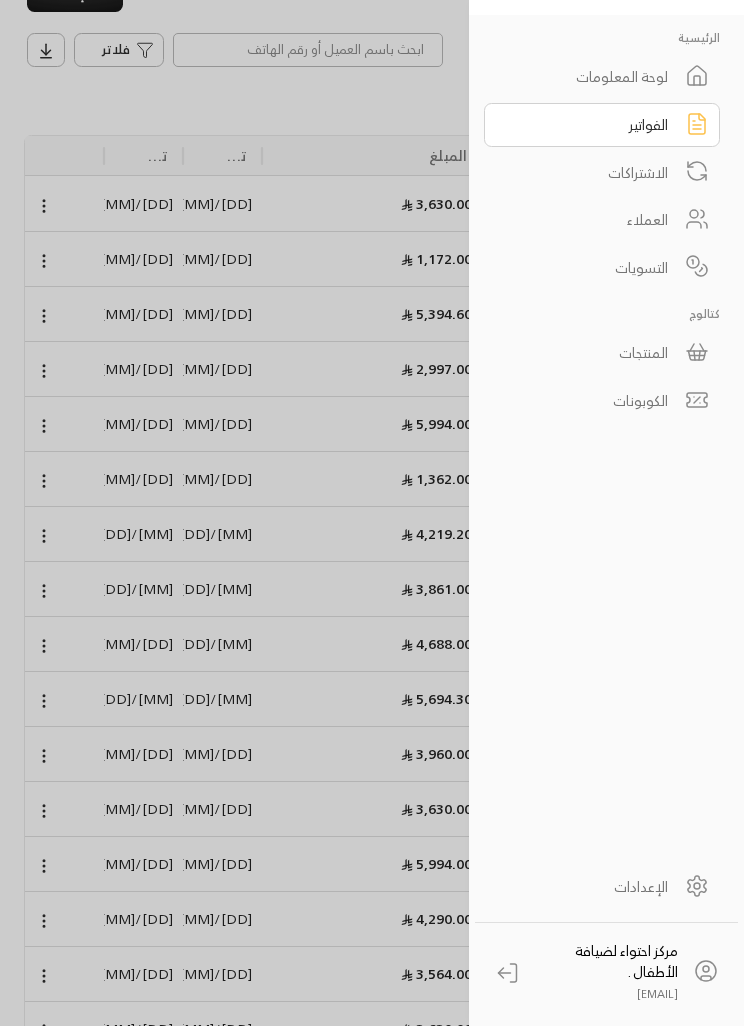 click on "الفواتير" at bounding box center (602, 125) 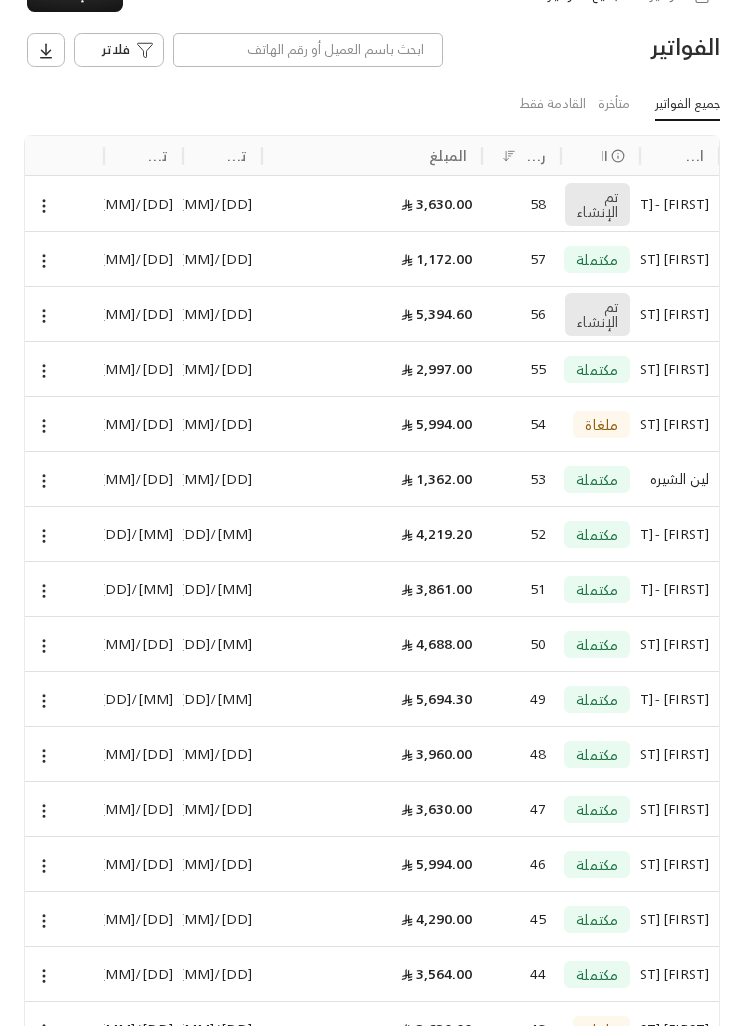 click 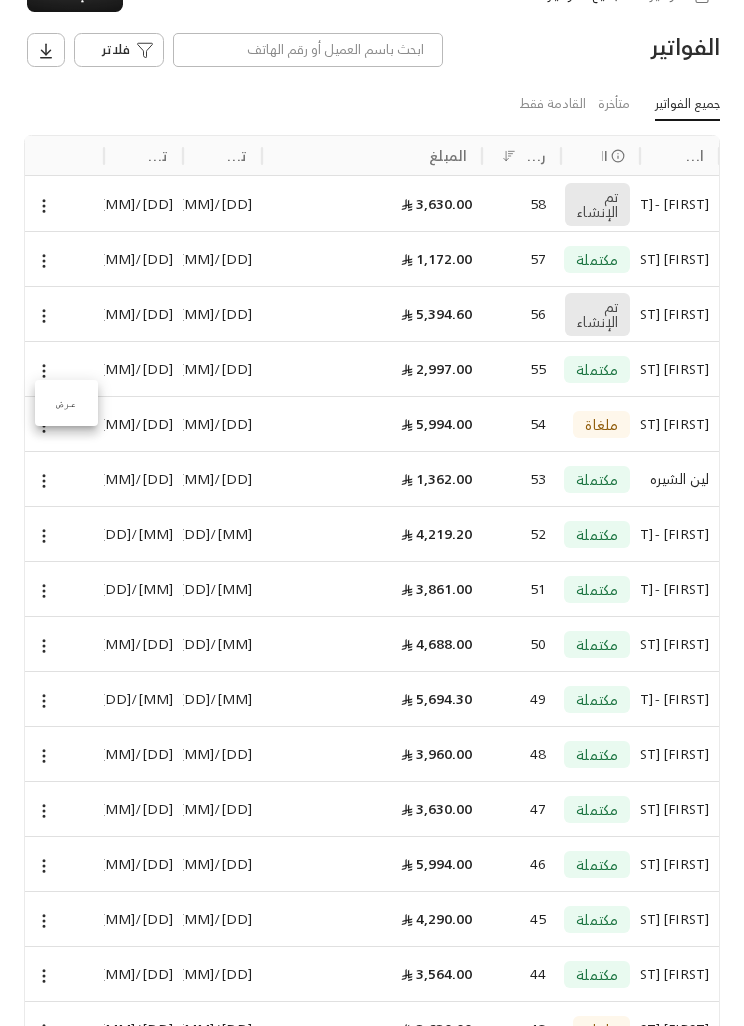 click on "عرض" at bounding box center (66, 403) 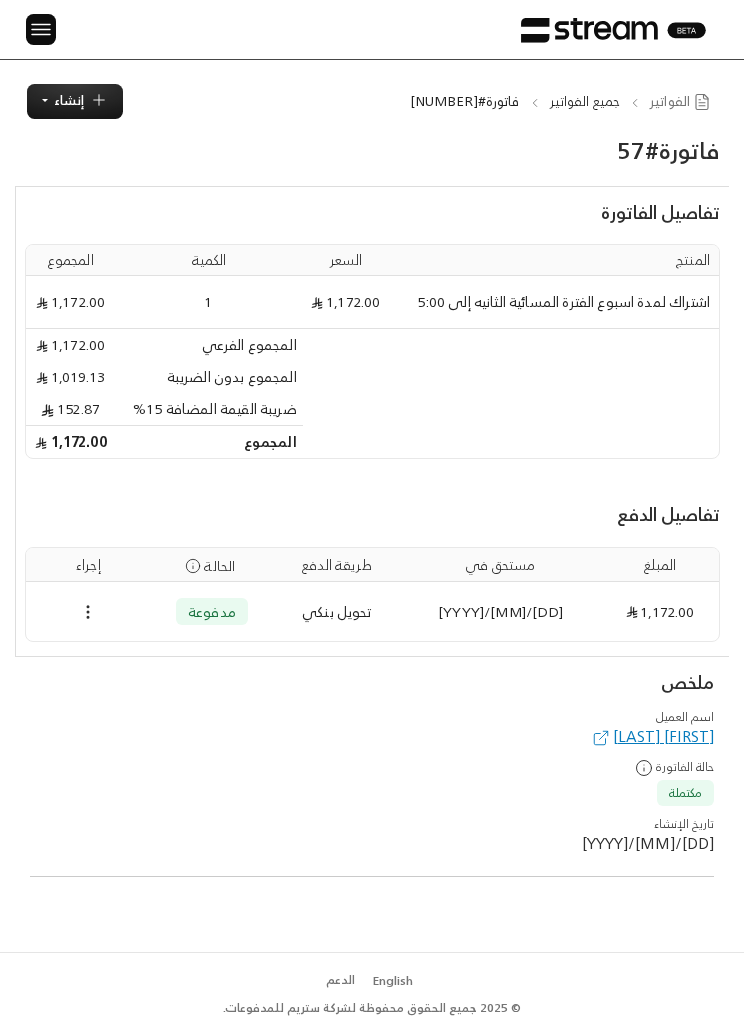 click at bounding box center [41, 29] 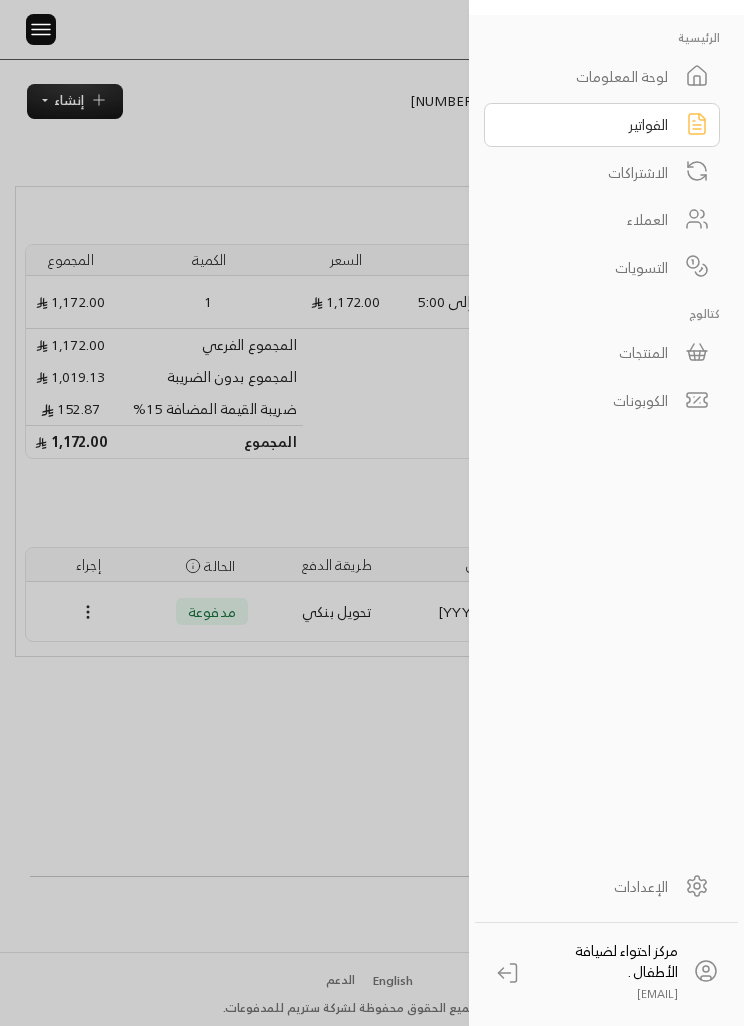 click on "العملاء" at bounding box center [589, 219] 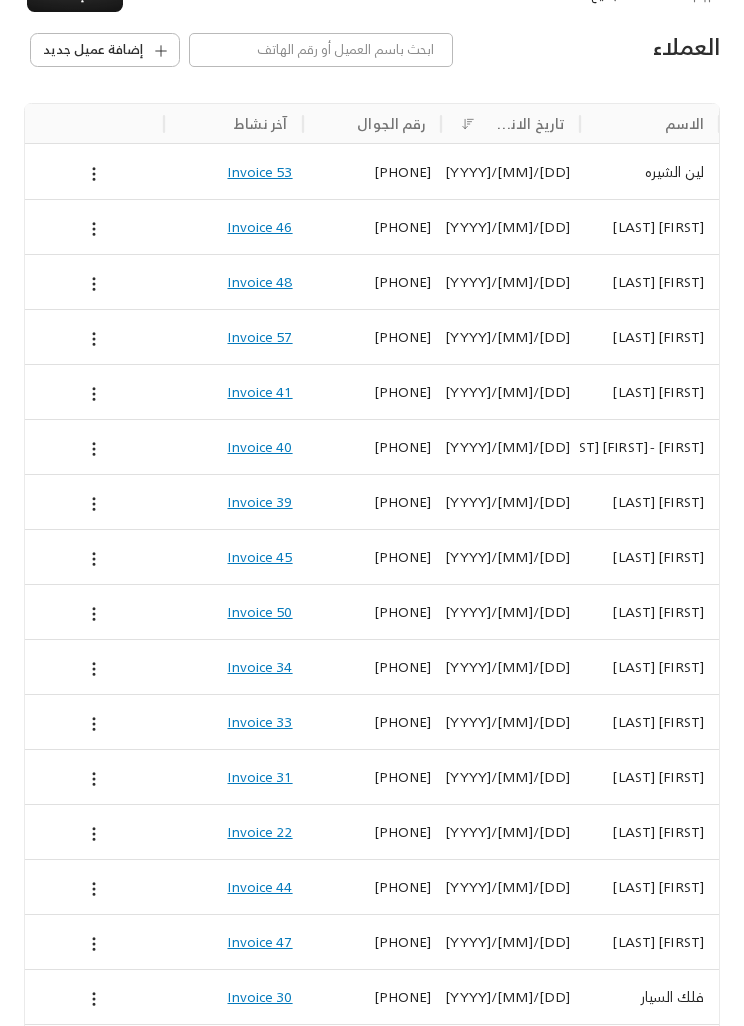 scroll, scrollTop: 0, scrollLeft: -1, axis: horizontal 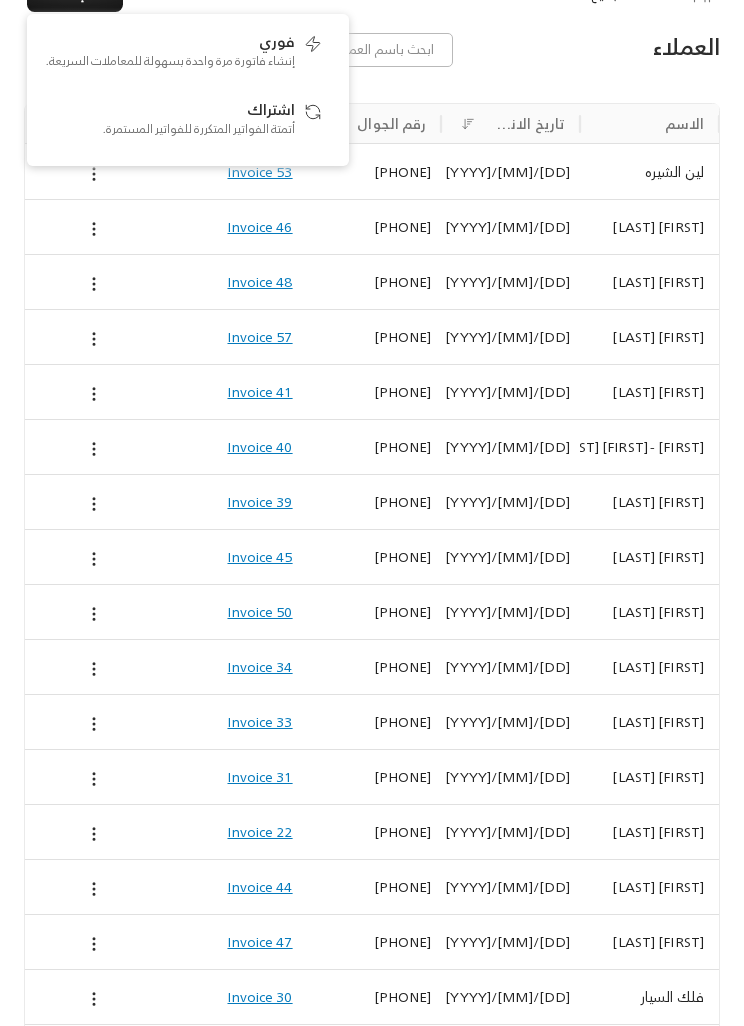 click on "العملاء جميع العملاء إنشاء   فوري إنشاء فاتورة مرة واحدة بسهولة للمعاملات السريعة. اشتراك أتمتة الفواتير المتكررة للفواتير المستمرة. العملاء إضافة عميل جديد الاسم تاريخ الانضمام رقم الجوال آخر نشاط [FIRST] [LAST] [DD]/[MM]/[YYYY] [PHONE] Invoice 53 [FIRST] [LAST]  [DD]/[MM]/[YYYY] [PHONE] Invoice 46 [FIRST] [LAST]  [DD]/[MM]/[YYYY] [PHONE] Invoice 48 [FIRST] [LAST]  [DD]/[MM]/[YYYY] [PHONE] Invoice 57 [FIRST] [LAST] [DD]/[MM]/[YYYY] [PHONE] Invoice 41 [FIRST] - [FIRST] [LAST]  [DD]/[MM]/[YYYY] [PHONE] Invoice 40 [FIRST] [LAST]  [DD]/[MM]/[YYYY] [PHONE] Invoice 39 [FIRST] [LAST]   [DD]/[MM]/[YYYY] [PHONE] Invoice 45 [FIRST] [LAST]  [DD]/[MM]/[YYYY] [PHONE] Invoice 50 [FIRST] [LAST]  [DD]/[MM]/[YYYY] [PHONE] Invoice 34 [FIRST] [LAST]  [DD]/[MM]/[YYYY] Invoice 33" at bounding box center (372, 667) 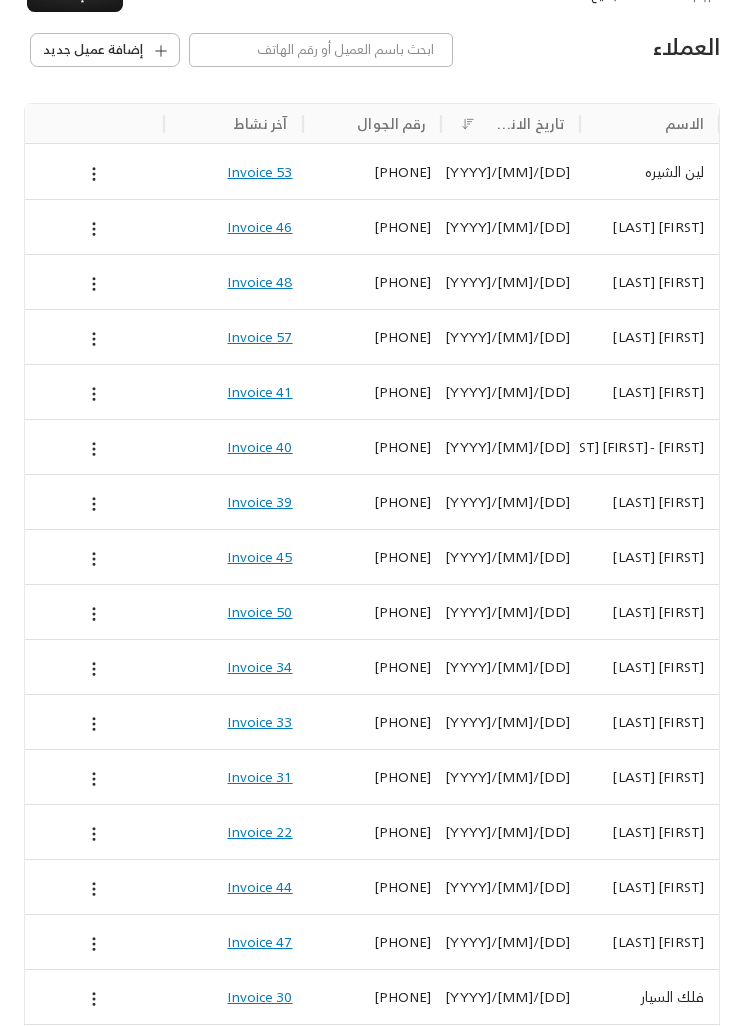 click on "إضافة عميل جديد" at bounding box center [93, 50] 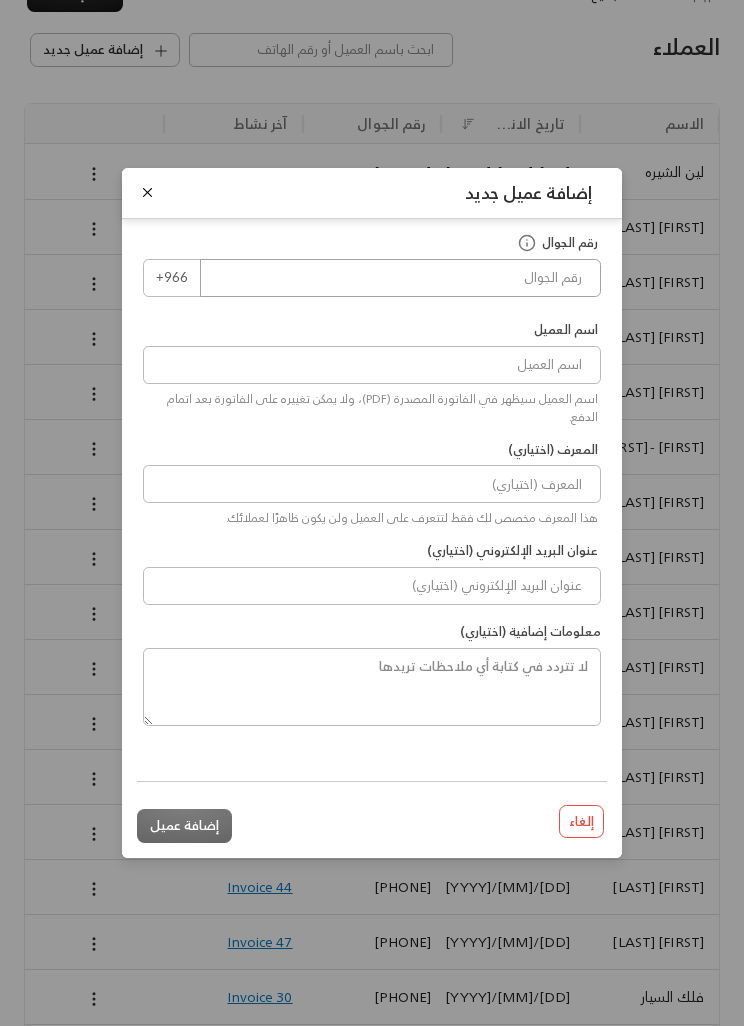 click at bounding box center [400, 278] 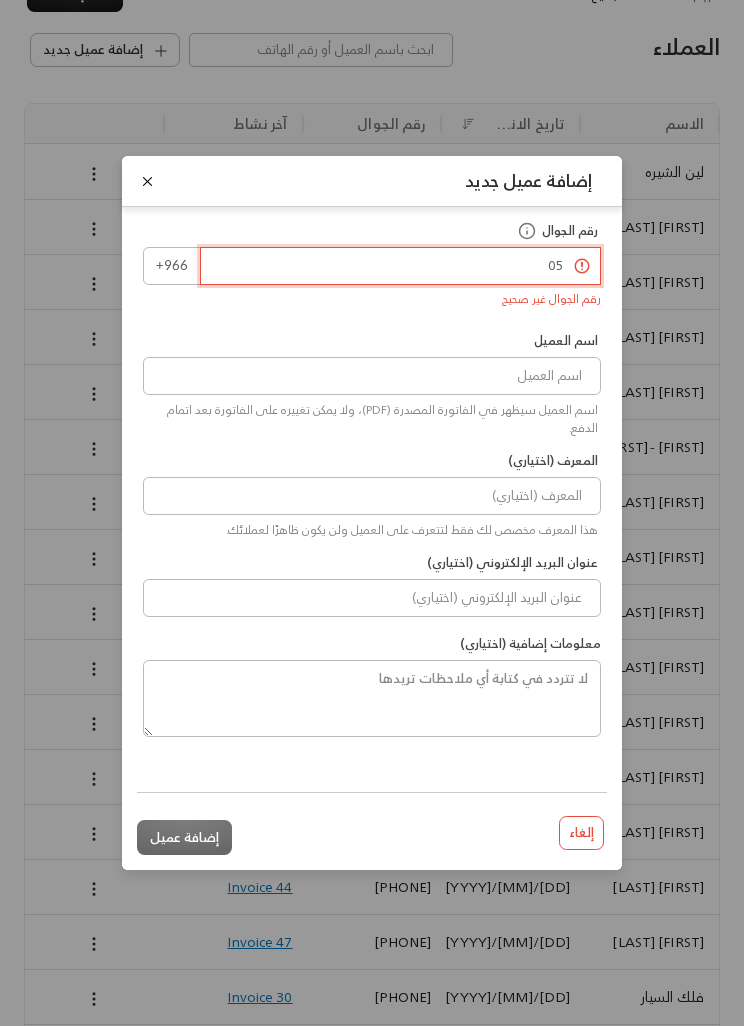 type on "0" 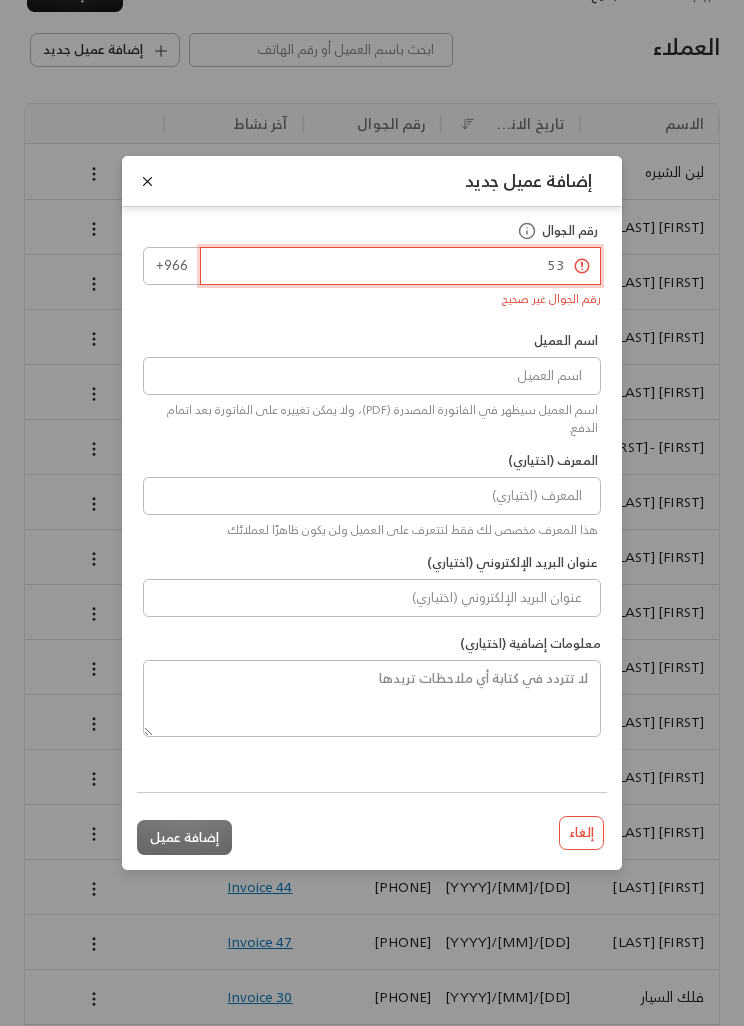 type on "5" 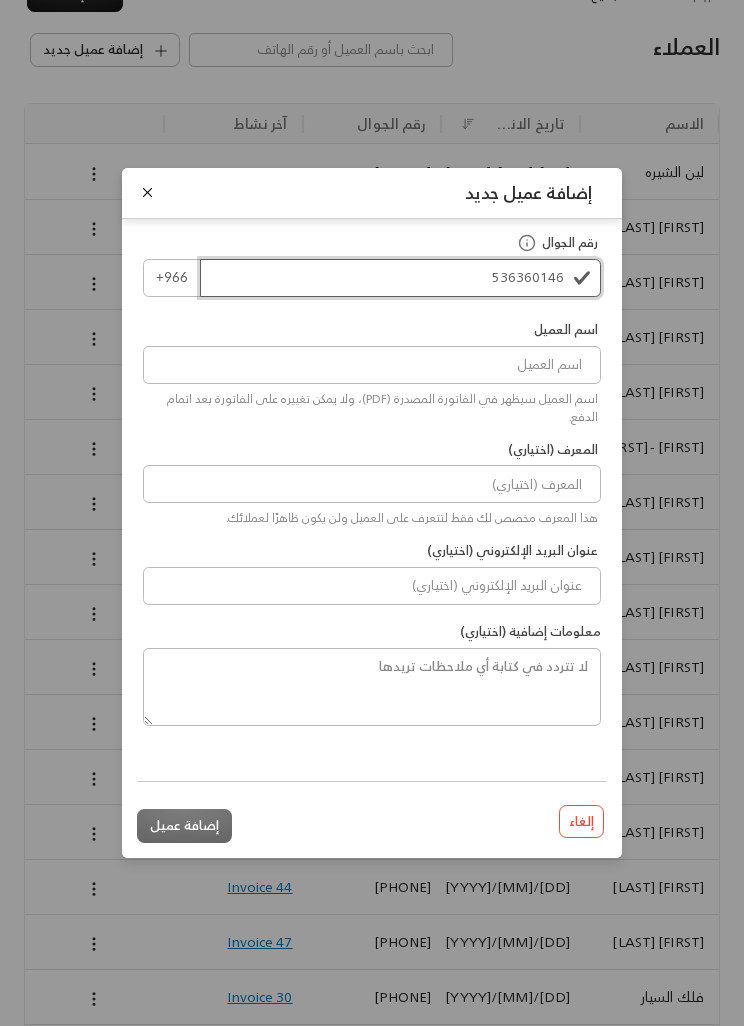 type on "536360146" 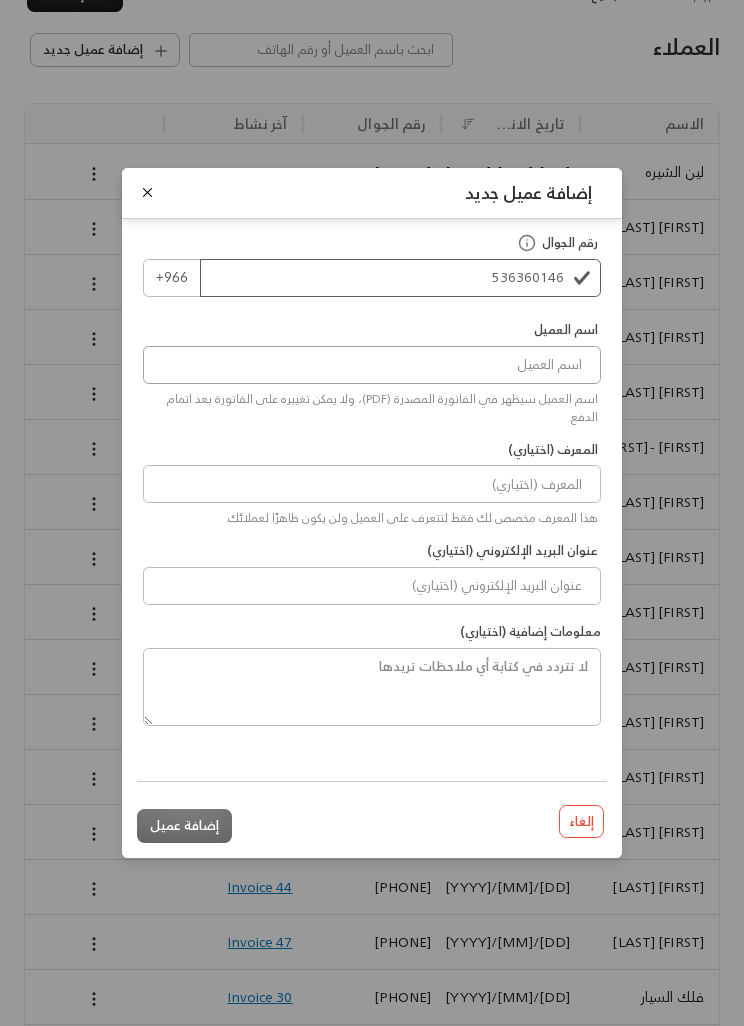 click at bounding box center [372, 365] 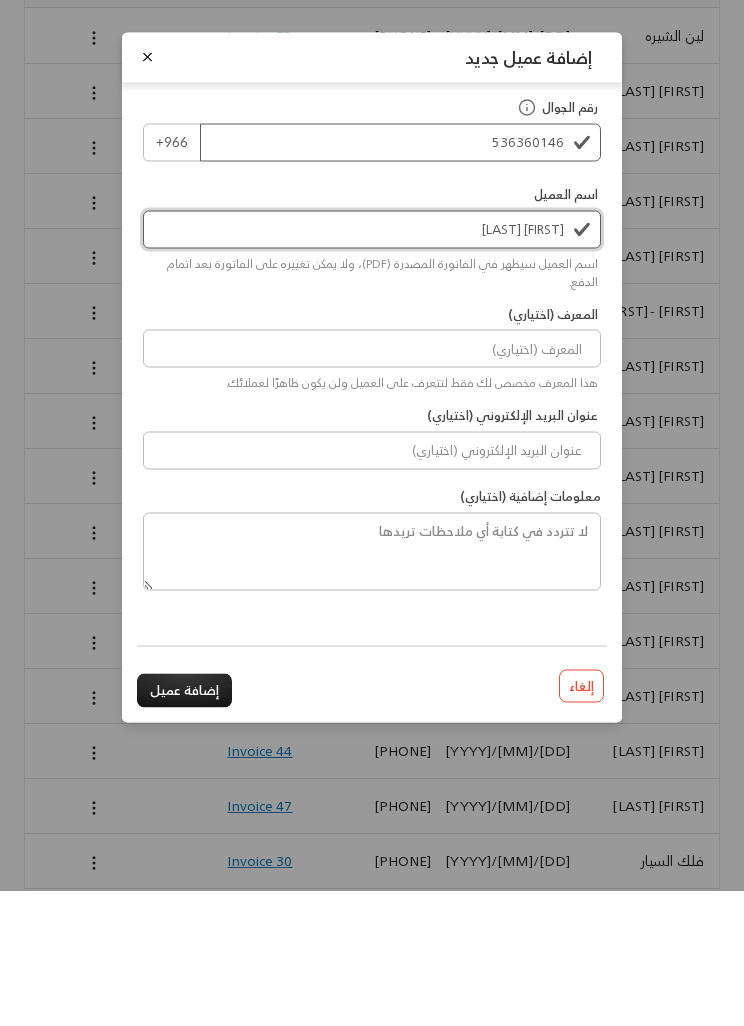 type on "[FIRST] [LAST]" 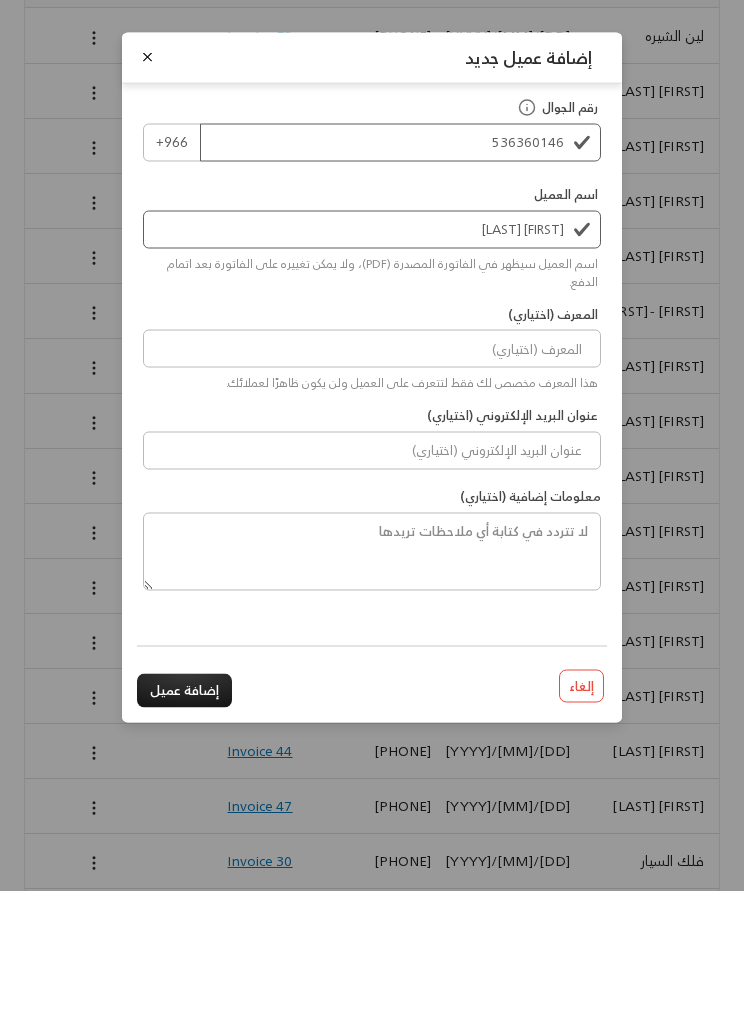 click on "إضافة عميل" at bounding box center (184, 826) 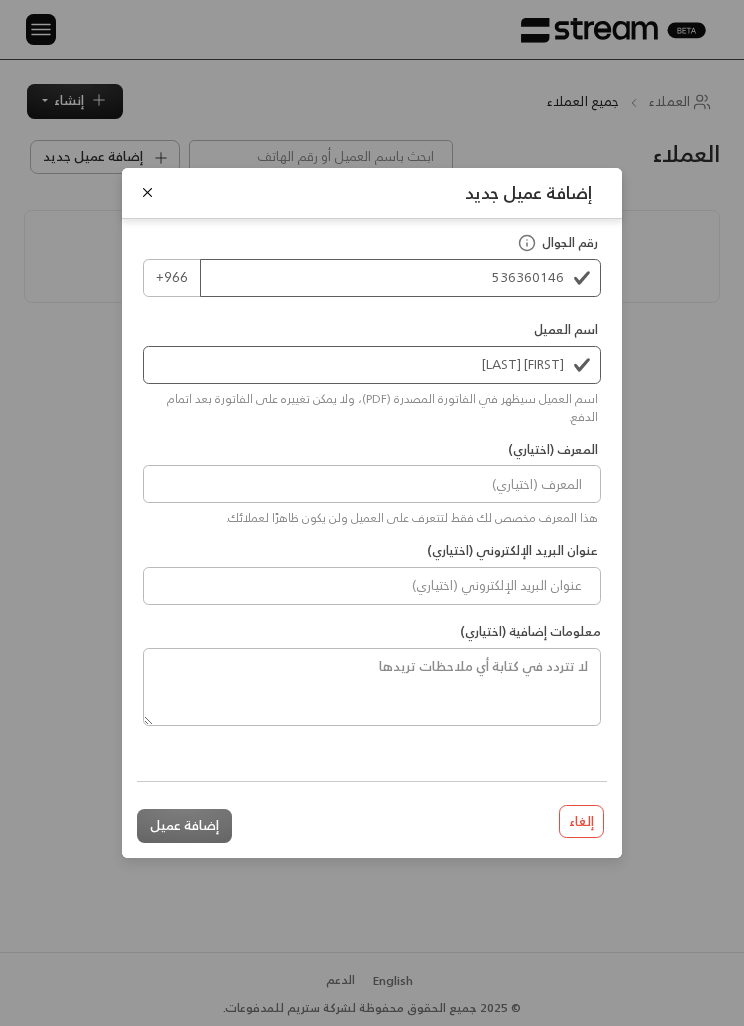 type 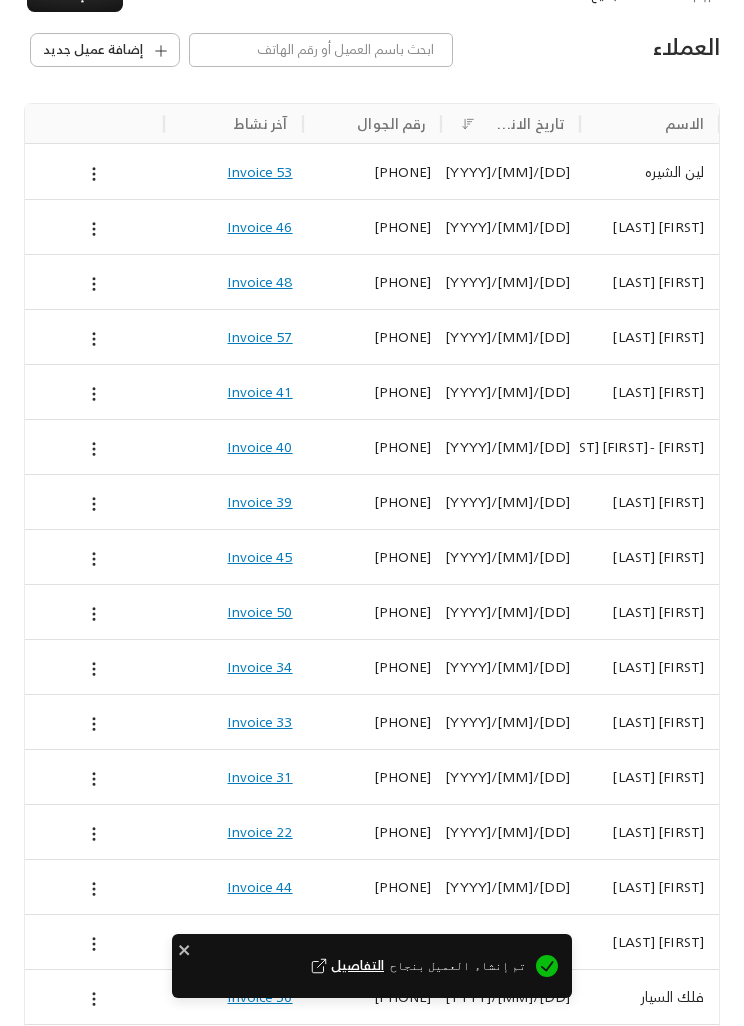 scroll, scrollTop: 0, scrollLeft: -1, axis: horizontal 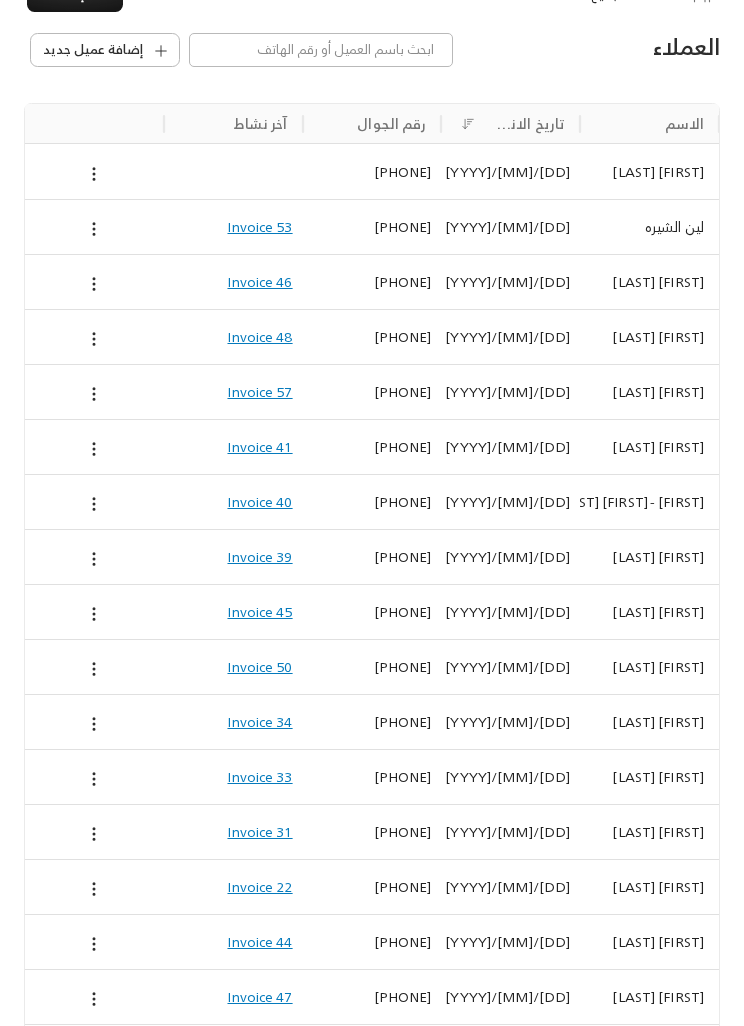 click 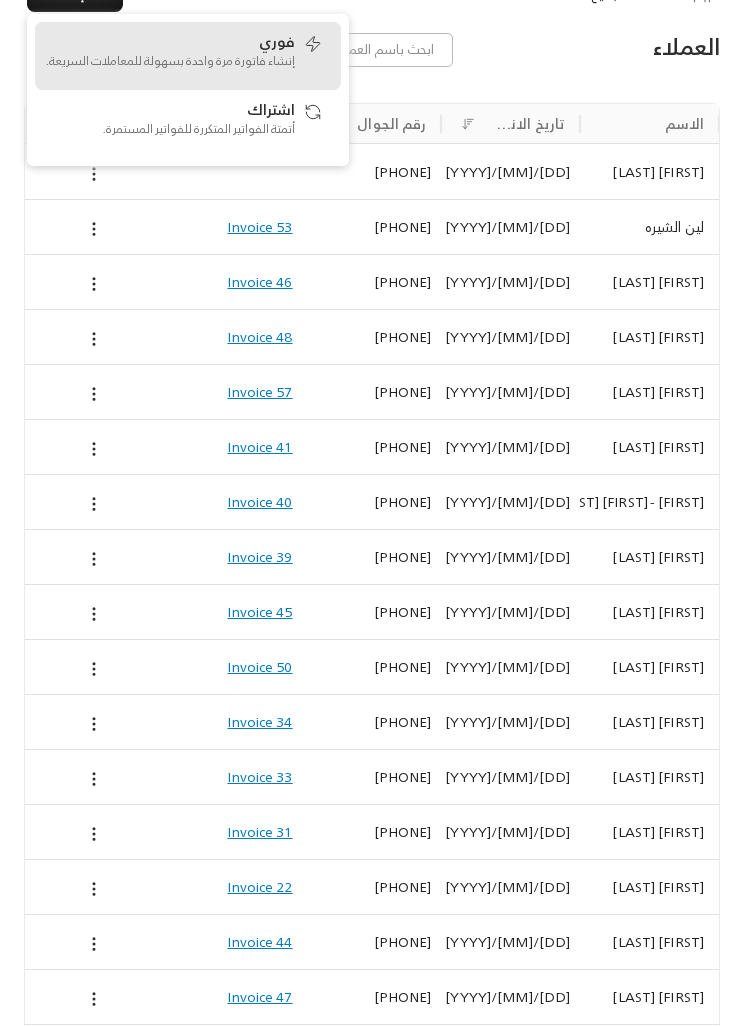 click on "فوري" at bounding box center (277, 41) 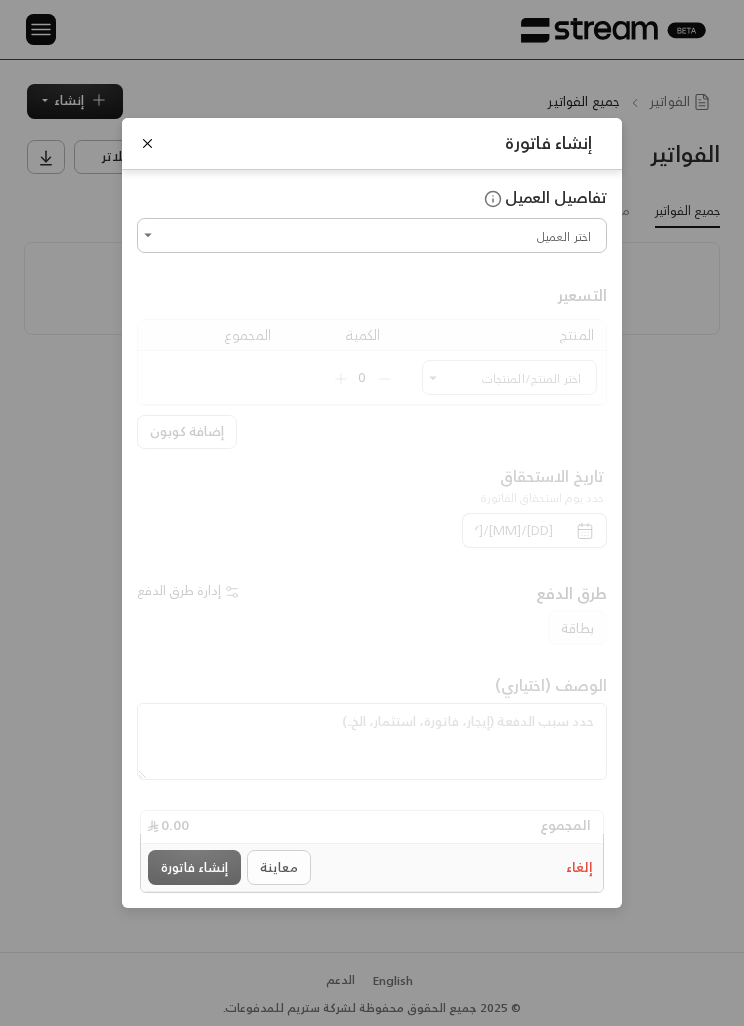 click on "اختر العميل" at bounding box center [372, 235] 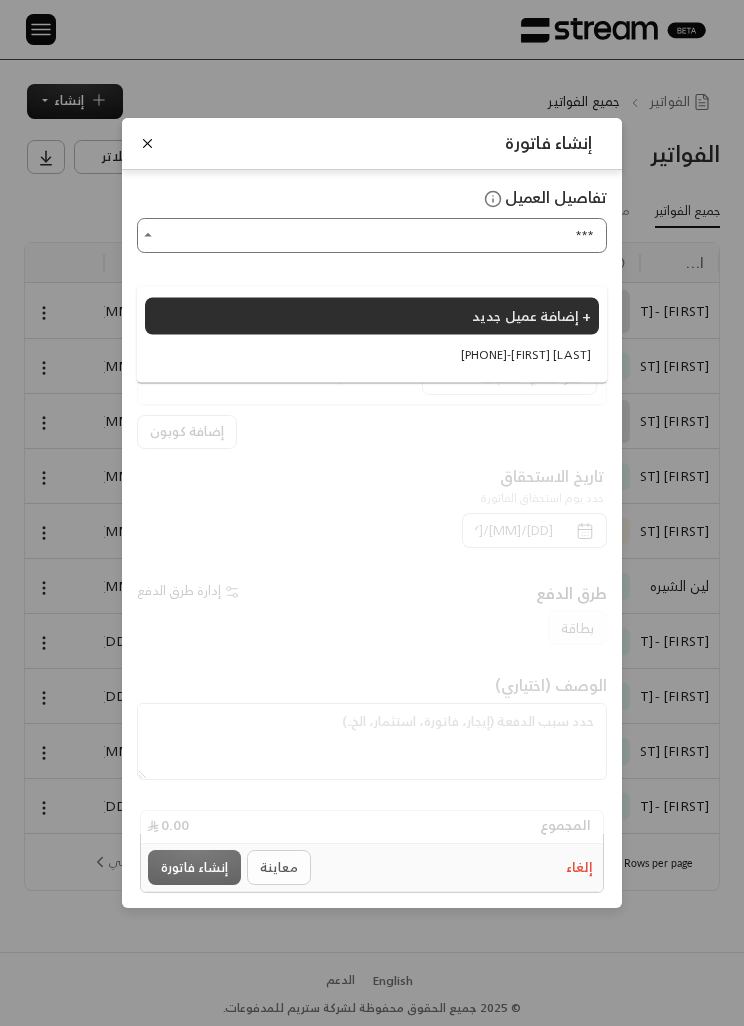 click on "[PHONE] - [FIRST] [LAST]" at bounding box center (526, 354) 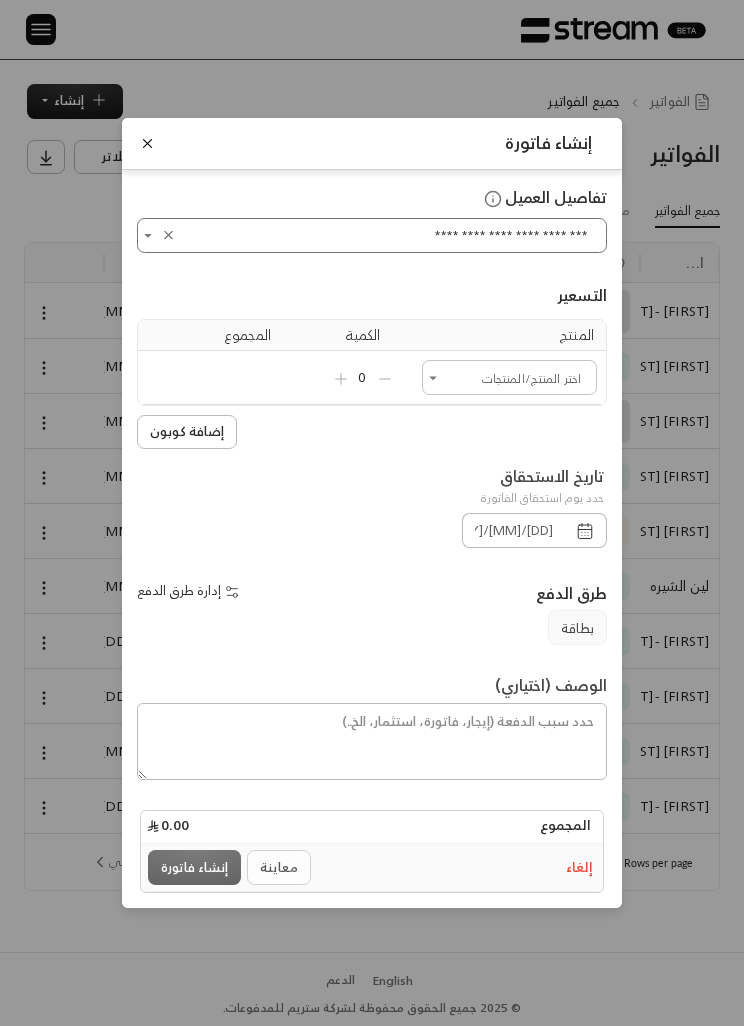click on "اختر العميل" at bounding box center [509, 377] 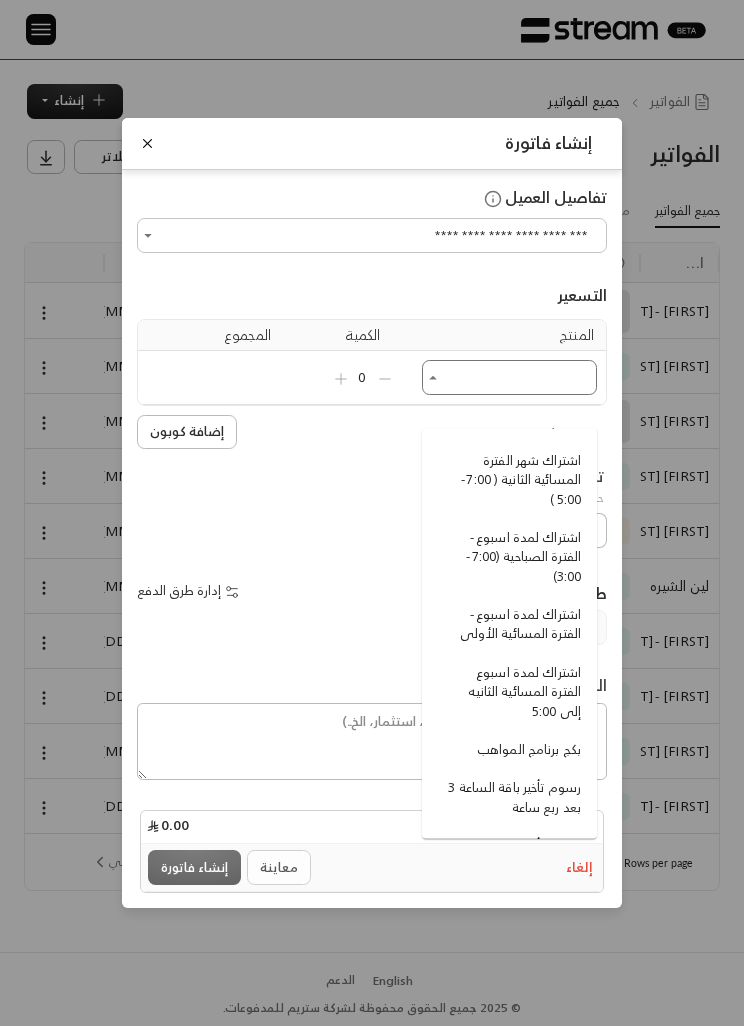 scroll, scrollTop: 312, scrollLeft: 0, axis: vertical 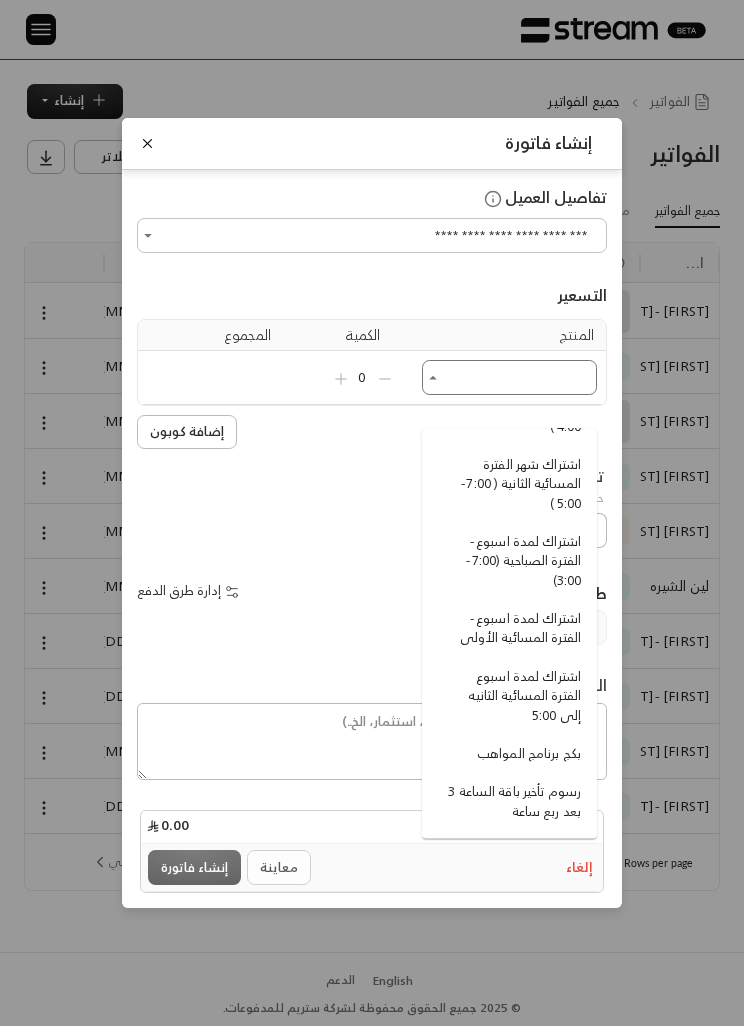 click on "اشتراك لمدة اسبوع - الفترة الصباحية (7:00 - 3:00)" at bounding box center (512, 561) 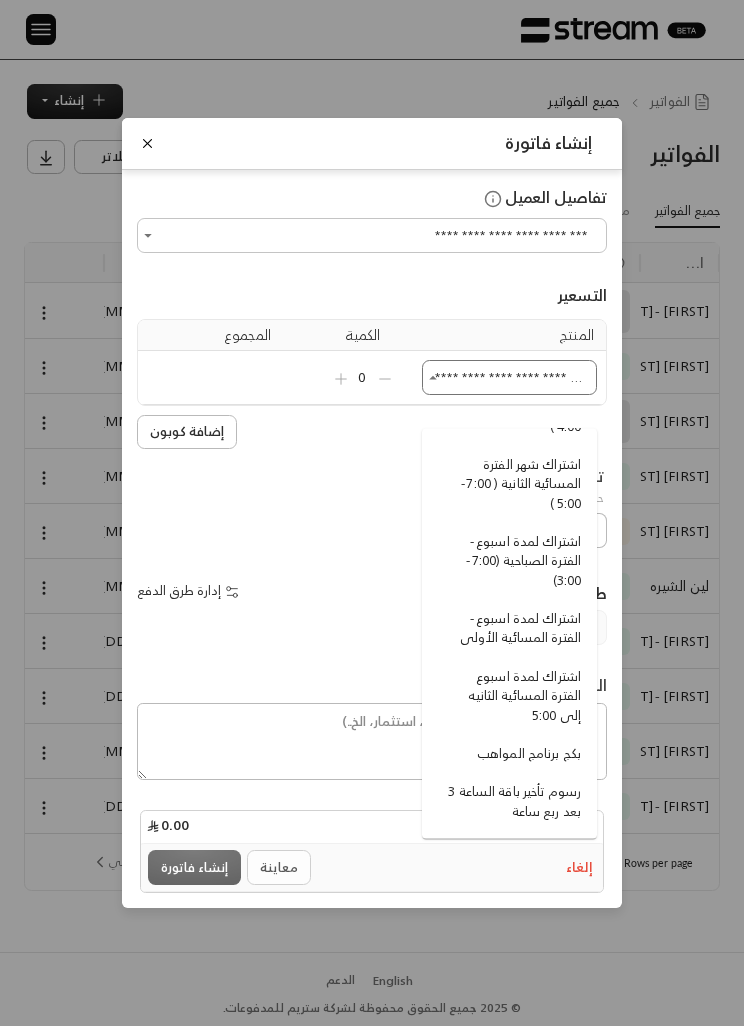 type 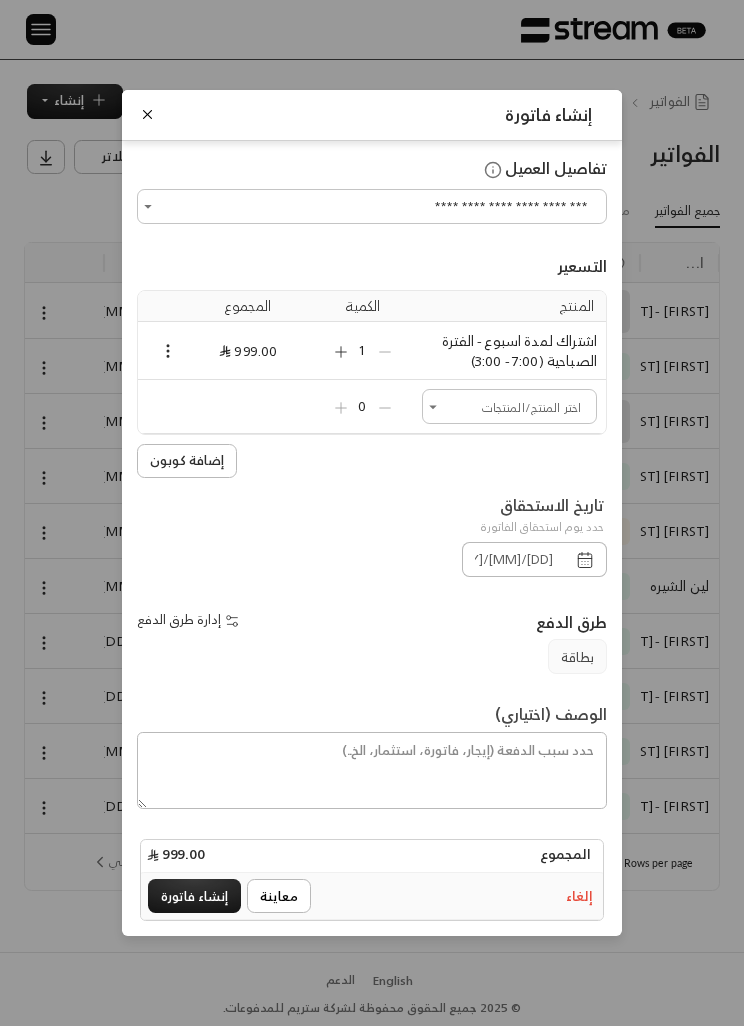 click 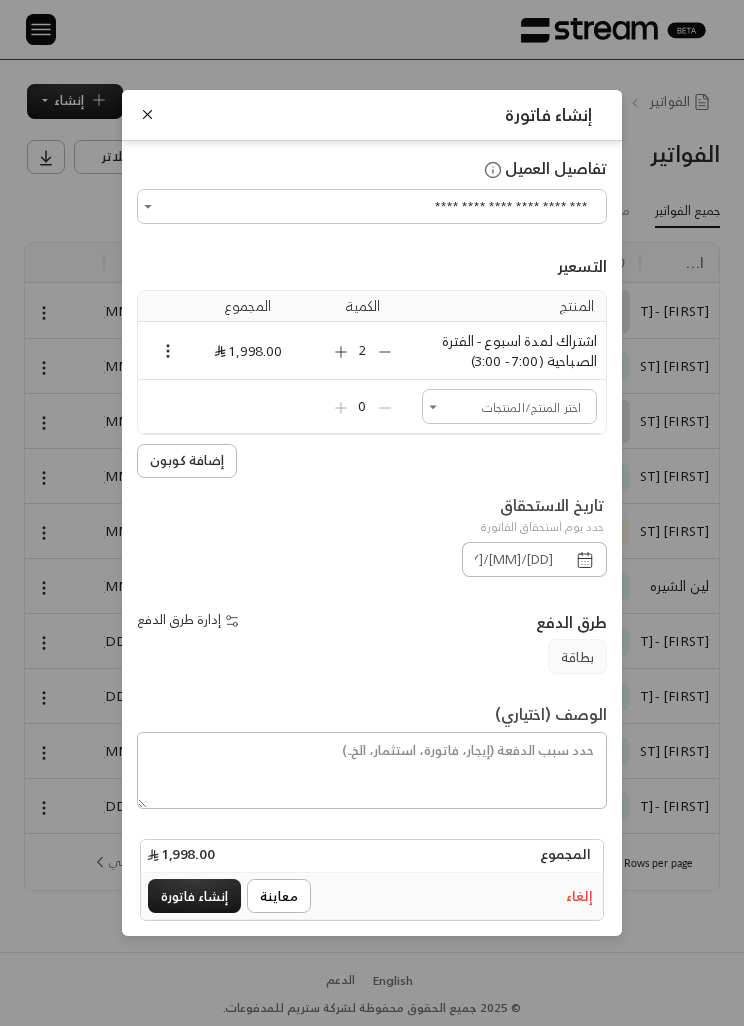 click at bounding box center (585, 559) 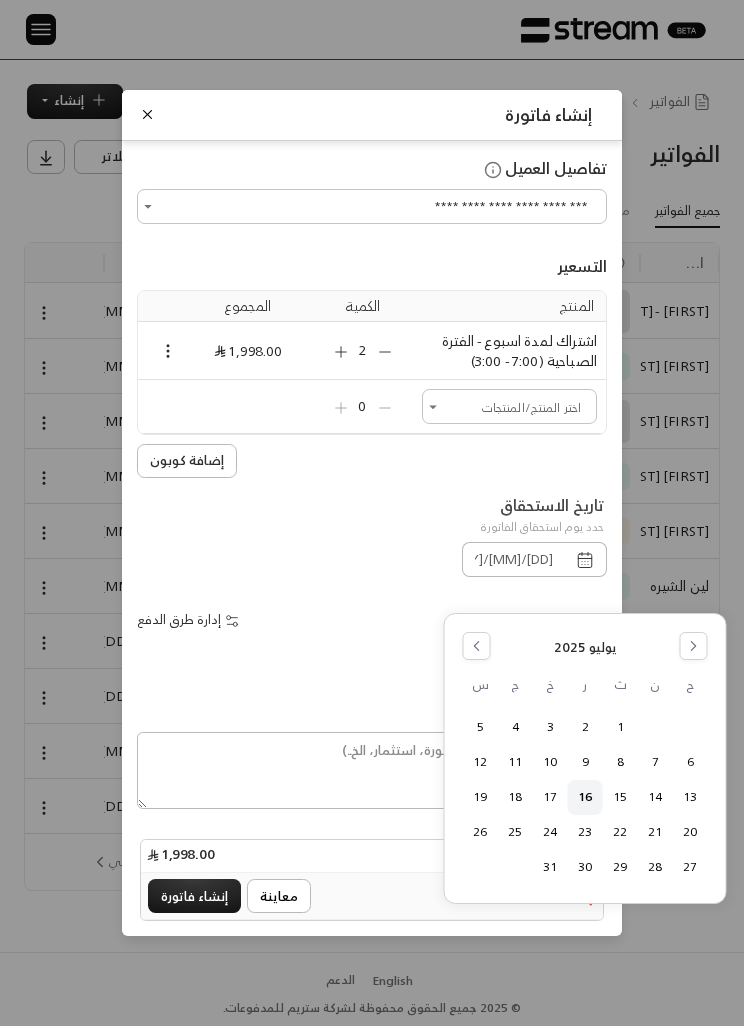 click 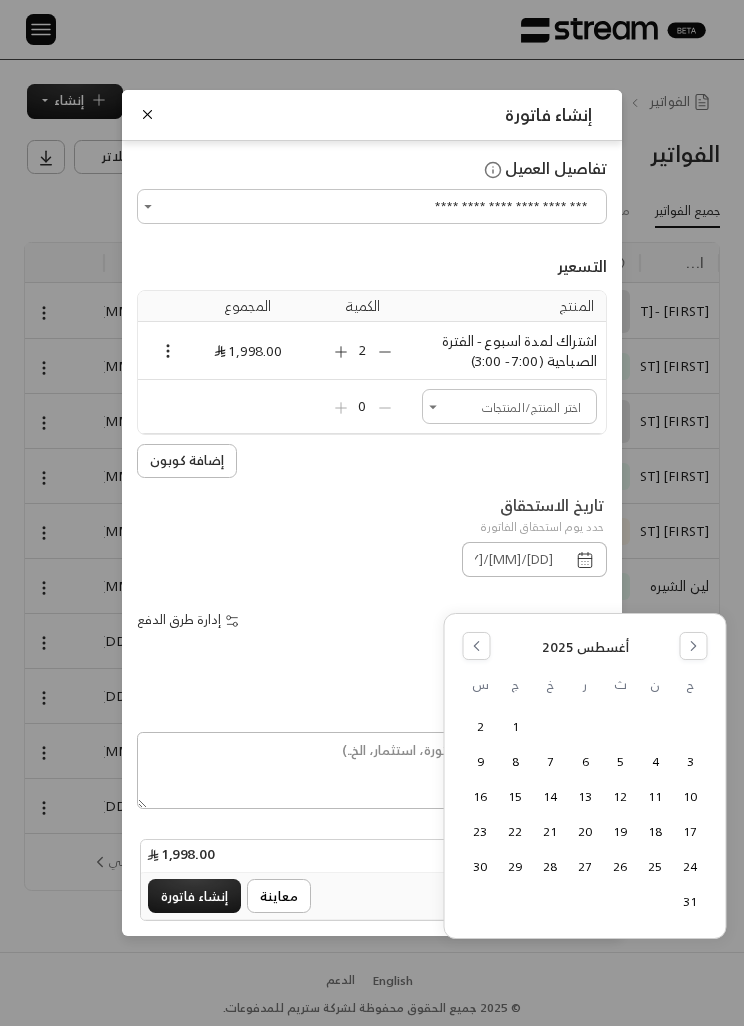 click on "أغسطس 2025" at bounding box center (585, 647) 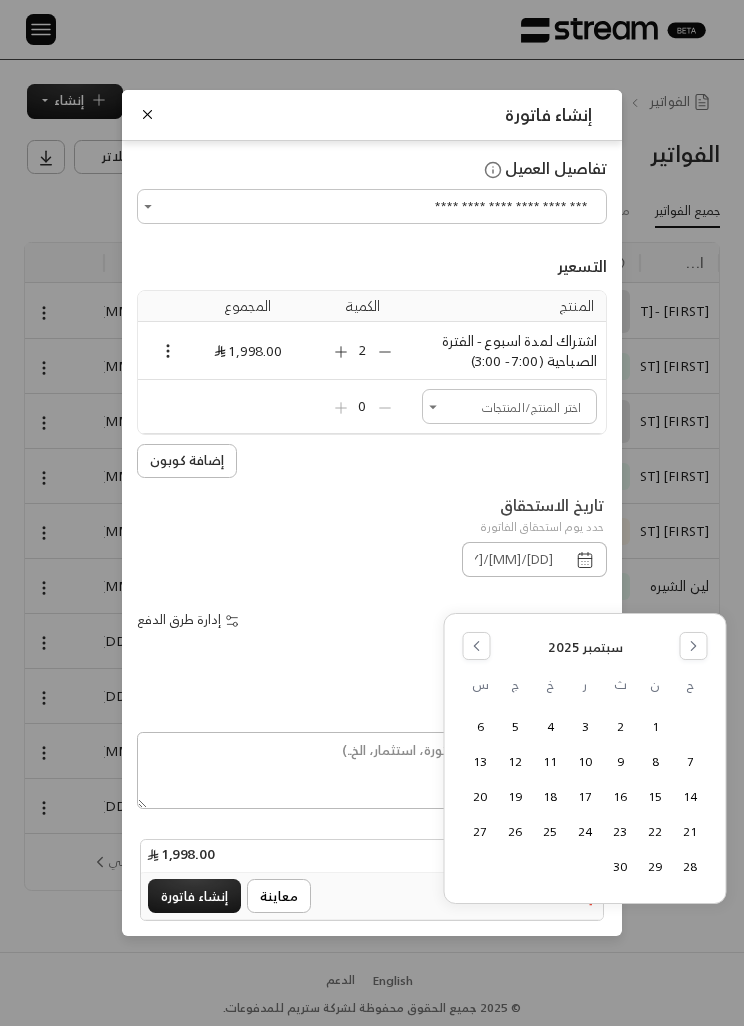 click 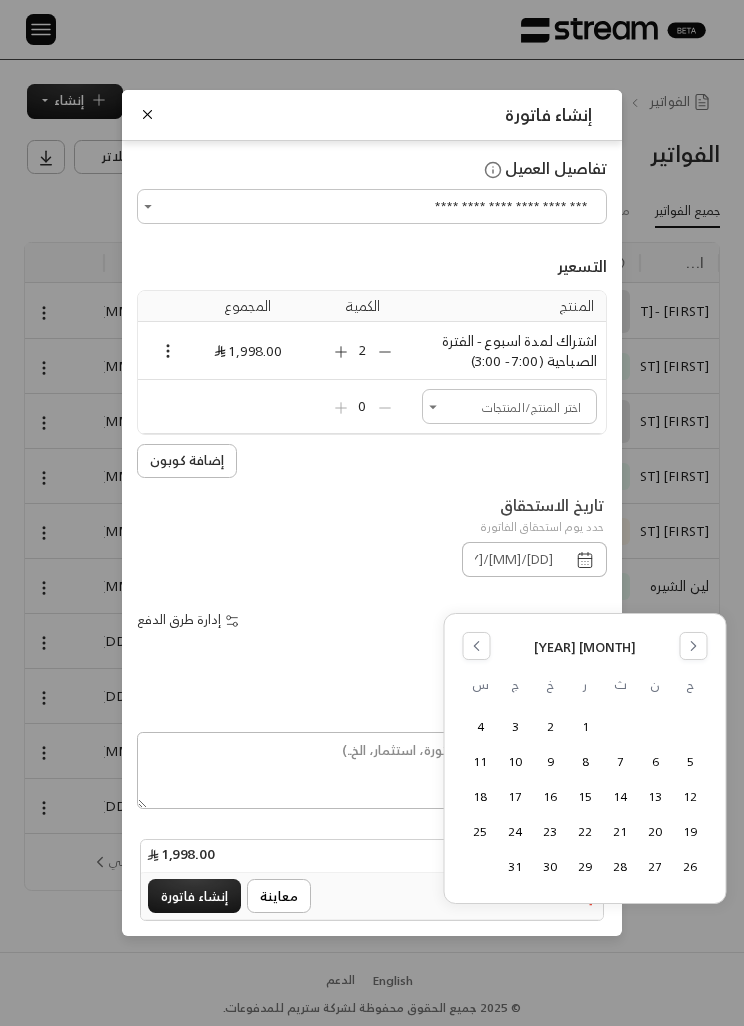 click on "[MONTH] [YEAR] ح ن ث ر خ ج س 1 2 3 4 5 6 7 8 9 10 11 12 13 14 15 16 17 18 19 20 21 22 23 24 25 26 27 28 29 30 31" at bounding box center (585, 758) 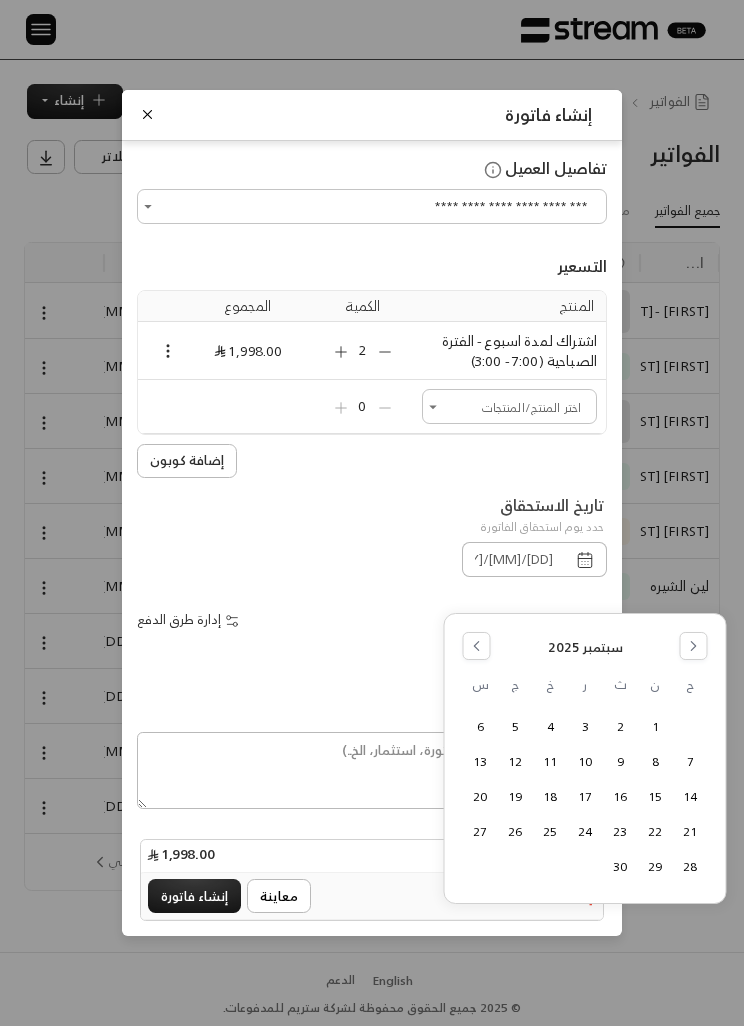 click at bounding box center [477, 646] 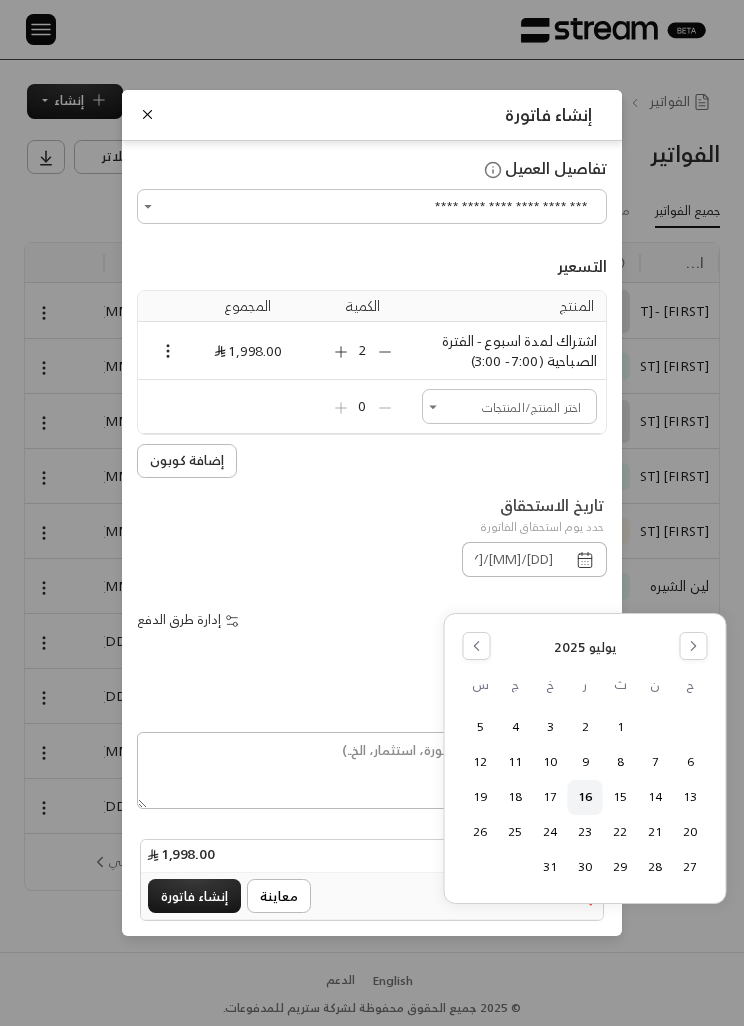 click 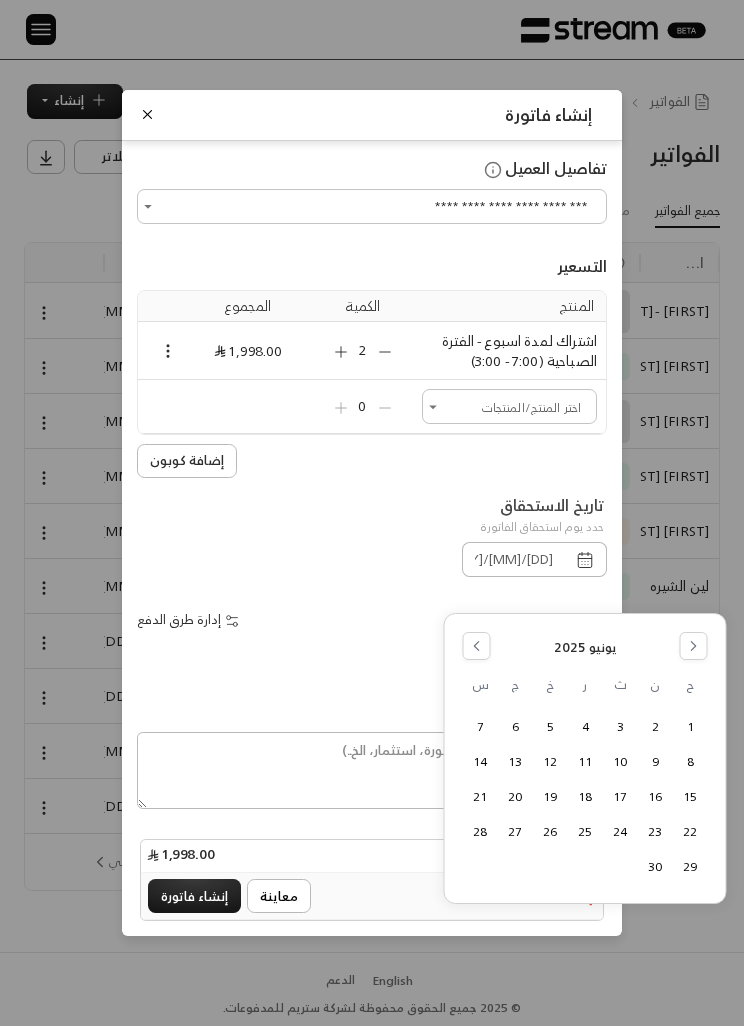 click at bounding box center [477, 646] 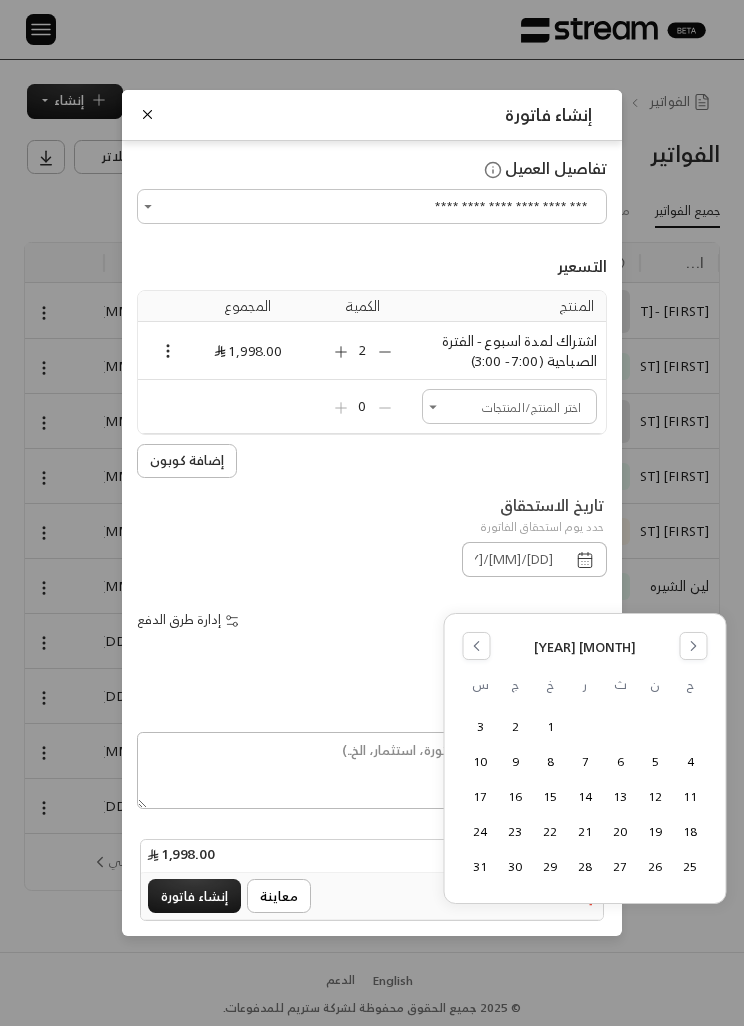 click on "[MONTH] [YEAR] ح ن ث ر خ ج س 1 2 3 4 5 6 7 8 9 10 11 12 13 14 15 16 17 18 19 20 21 22 23 24 25 26 27 28 29 30 31" at bounding box center (585, 758) 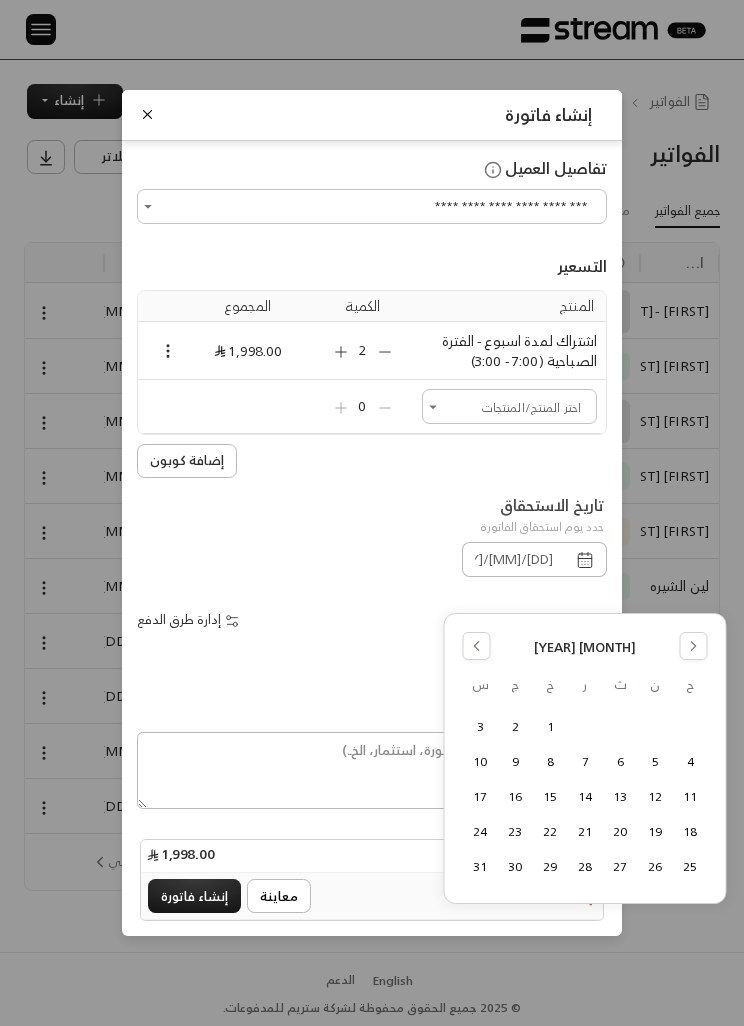 click 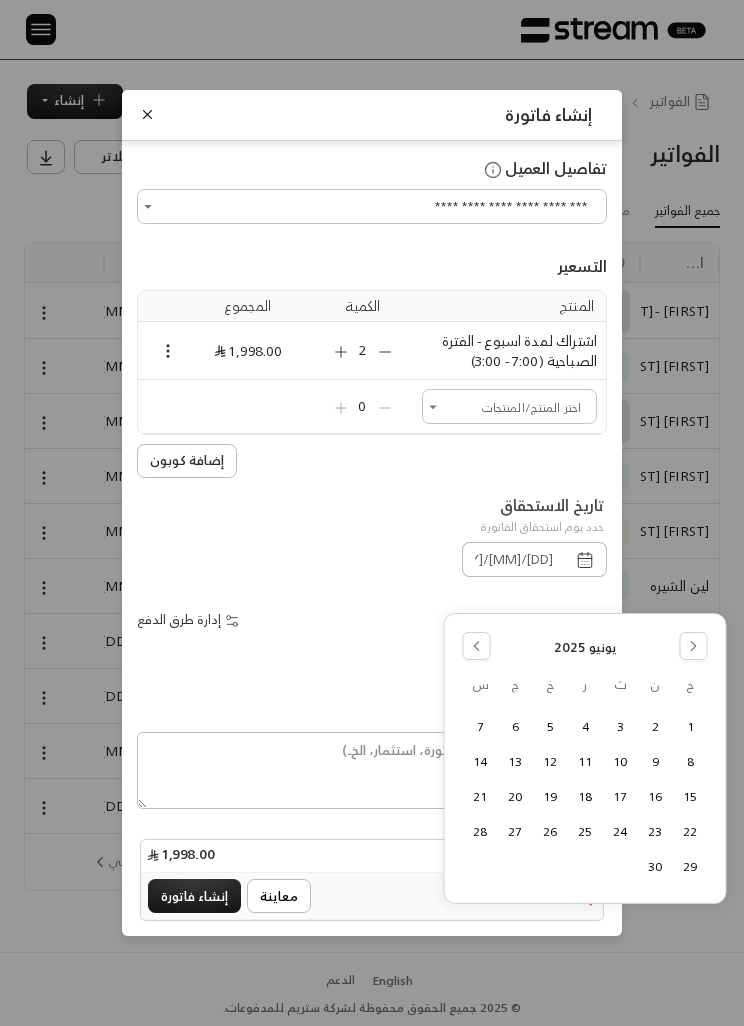 click at bounding box center [694, 646] 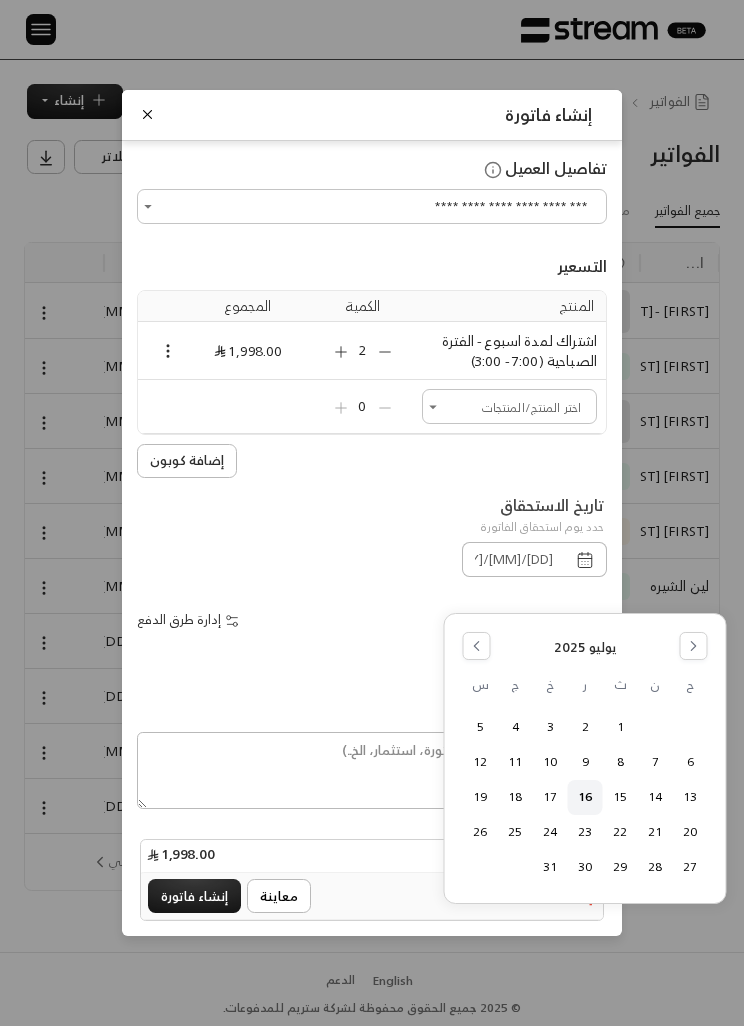 click at bounding box center [477, 646] 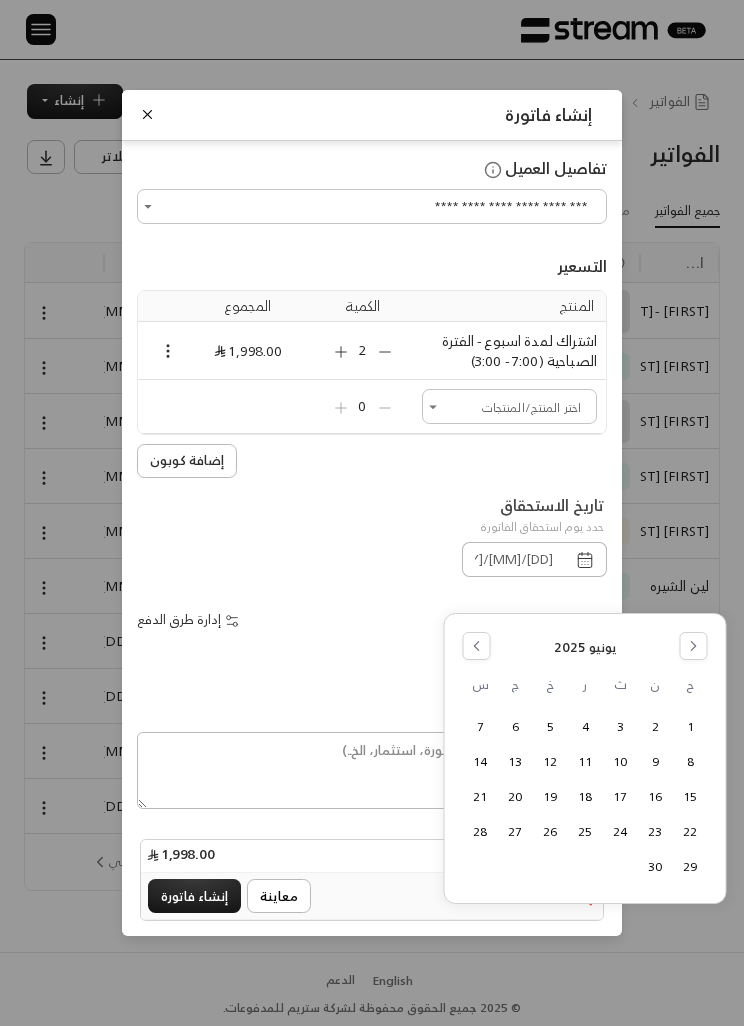 click on "1" at bounding box center [690, 727] 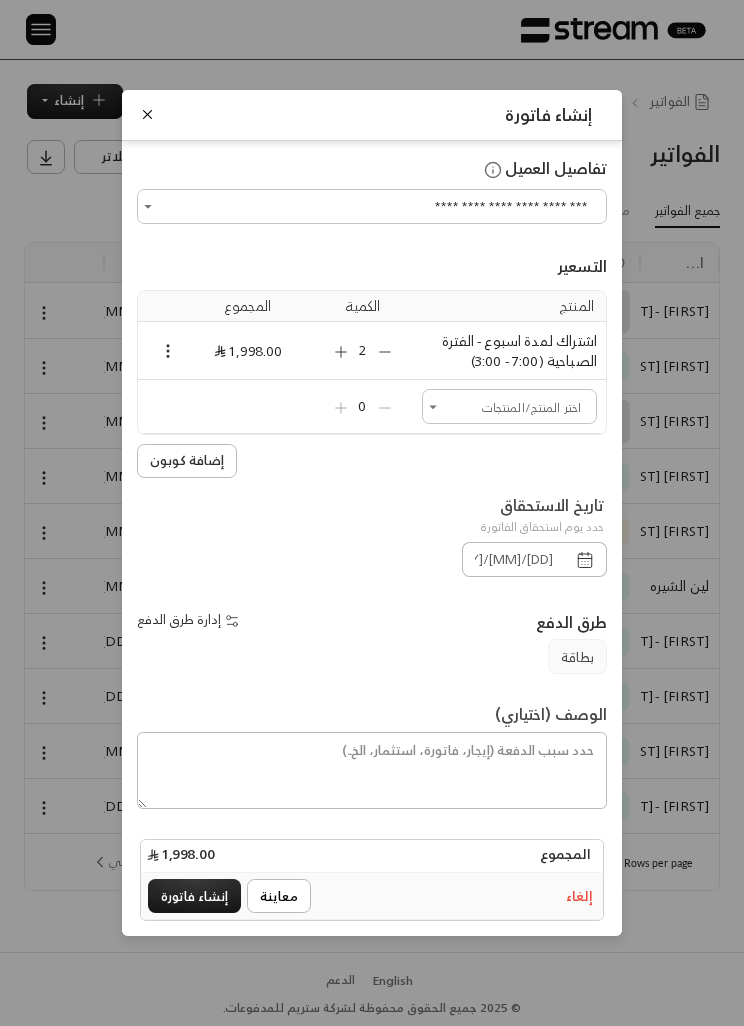 click on "إنشاء فاتورة" at bounding box center (194, 896) 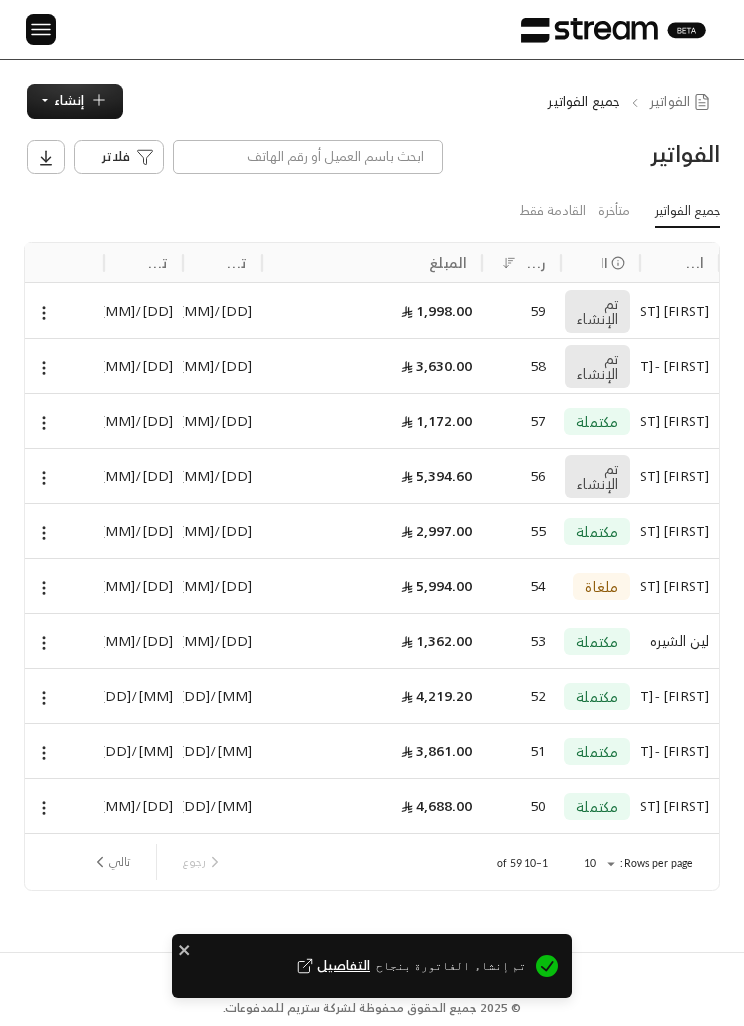 click 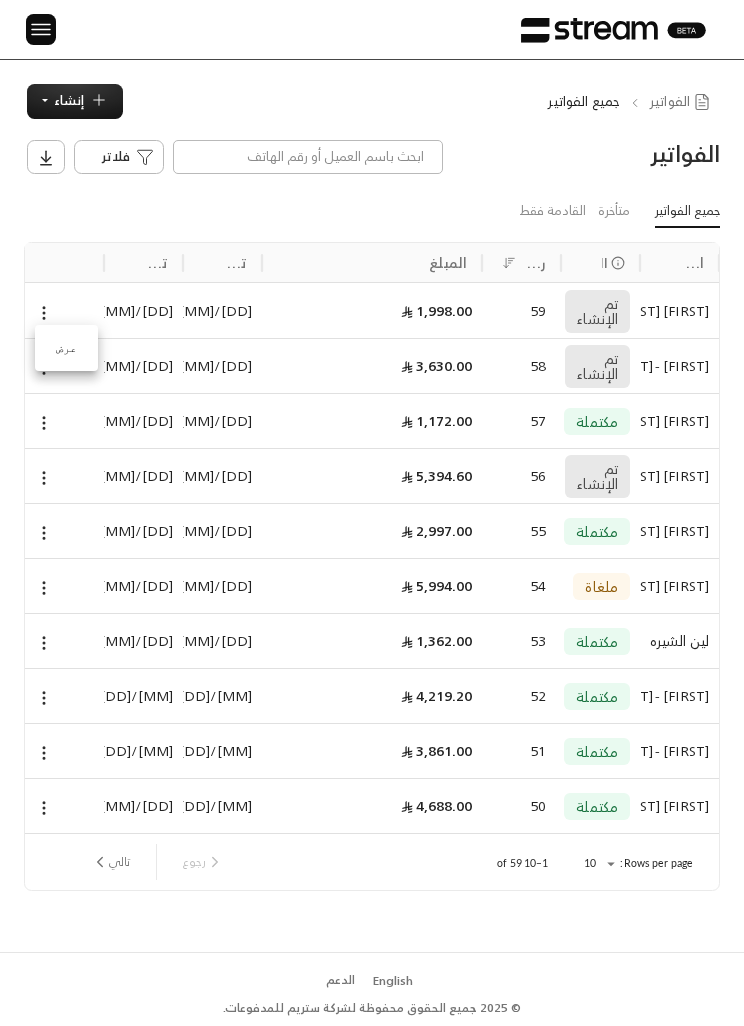 click on "عرض" at bounding box center [66, 348] 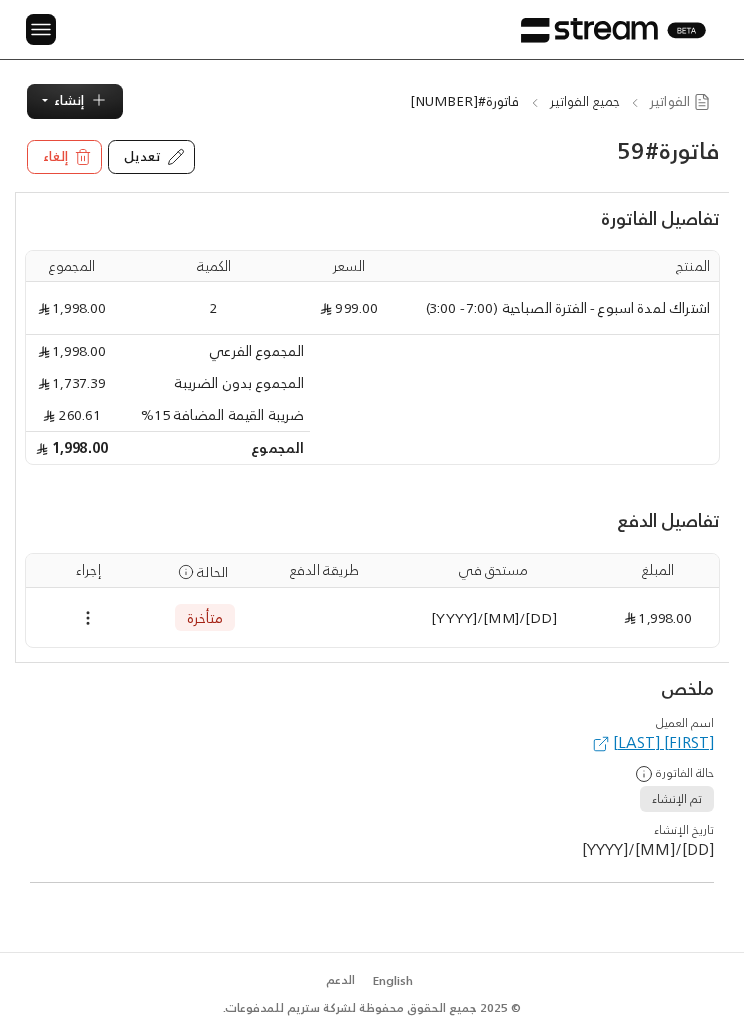click 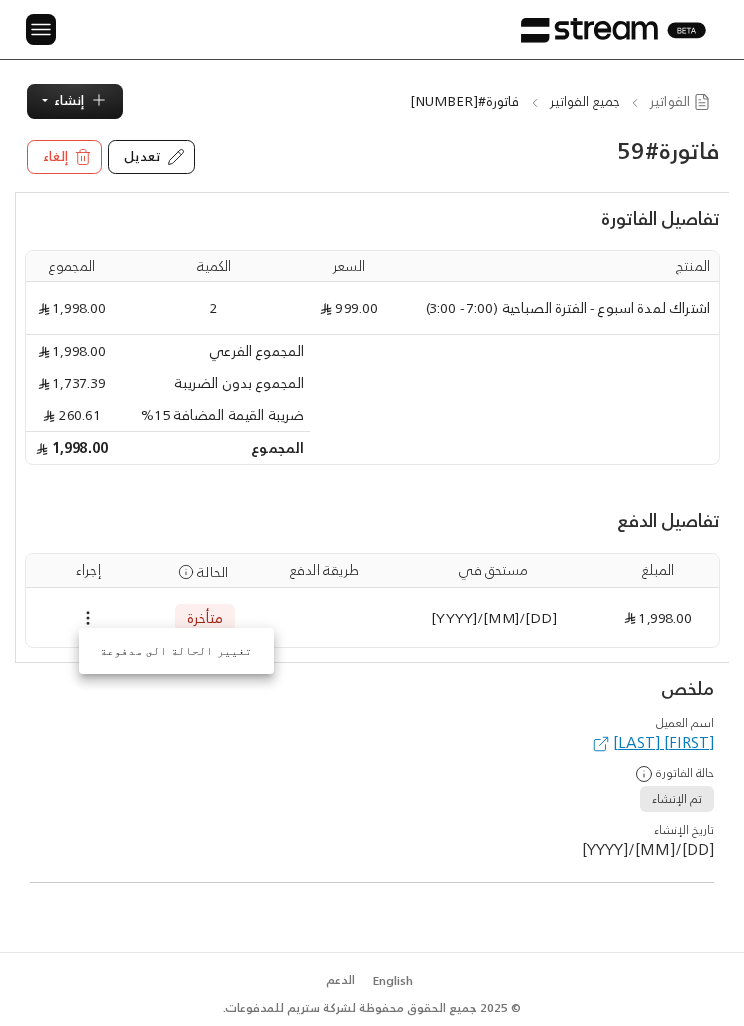 click on "تغيير الحالة الى مدفوعة" at bounding box center (176, 651) 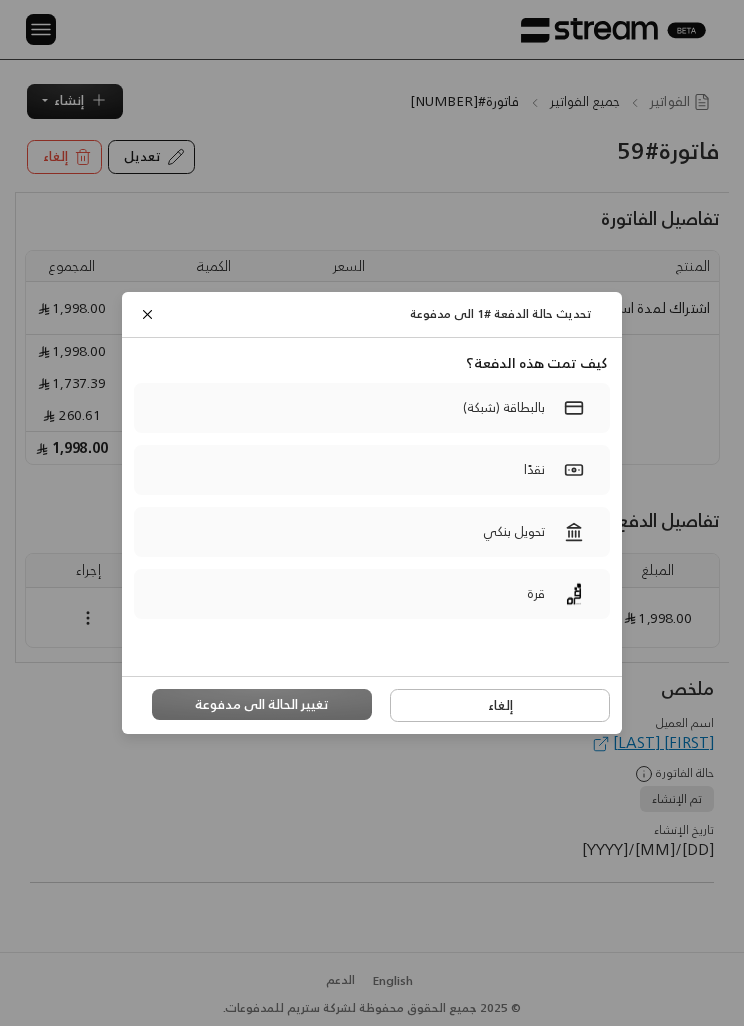 click on "تحويل بنكي" at bounding box center (514, 532) 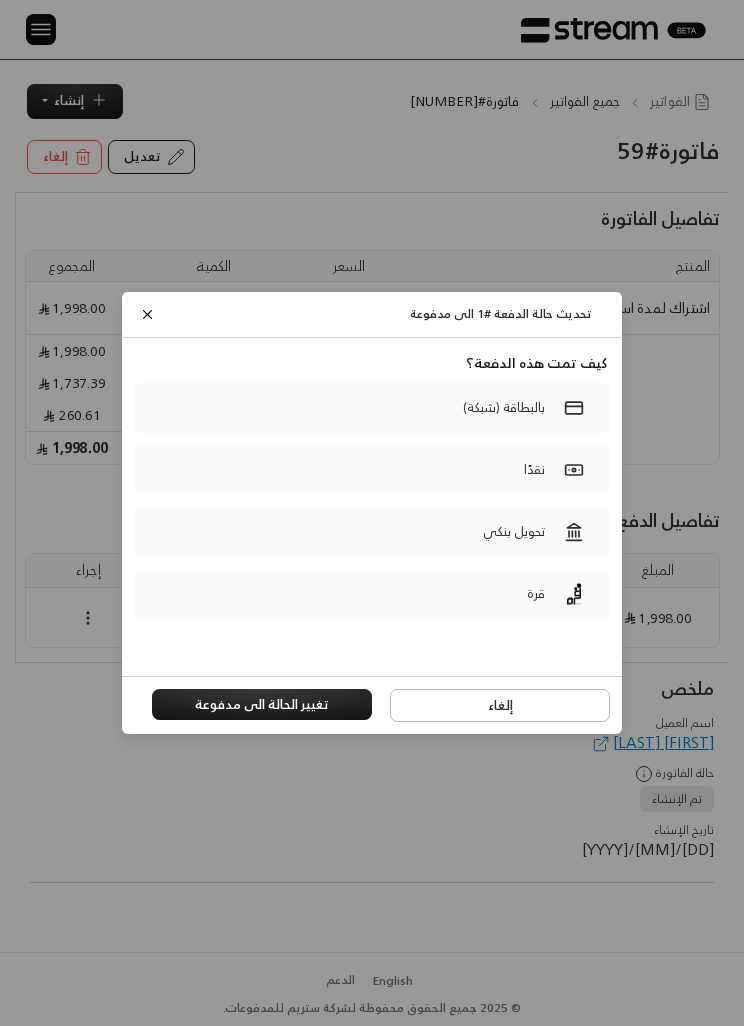 click on "تغيير الحالة الى مدفوعة" at bounding box center (262, 705) 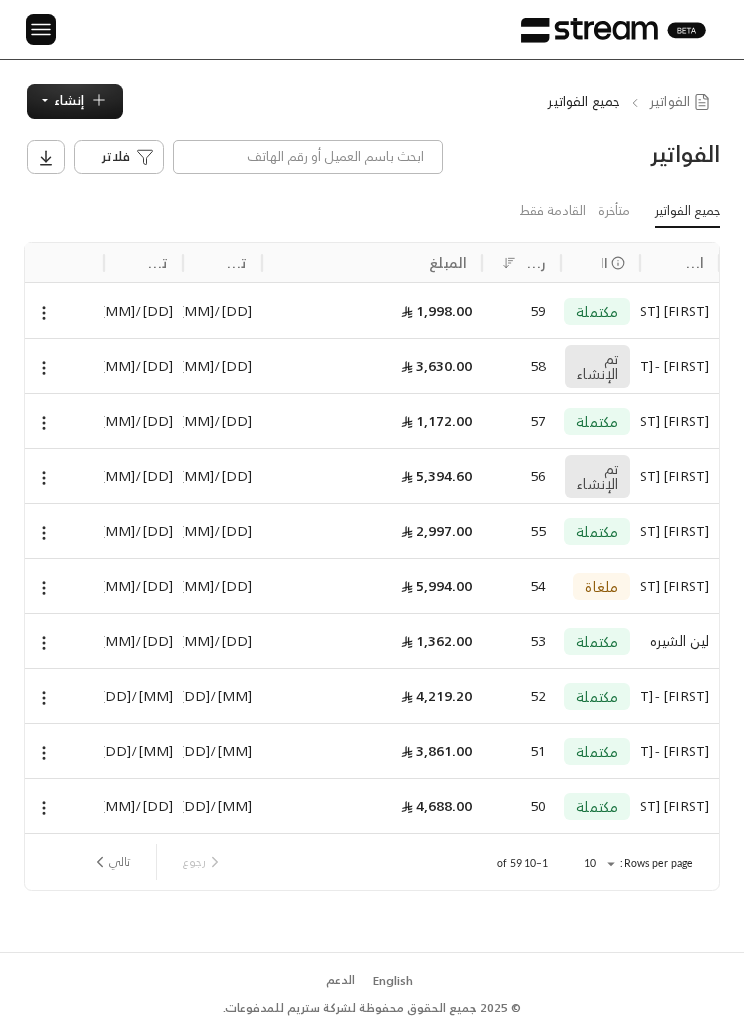 click 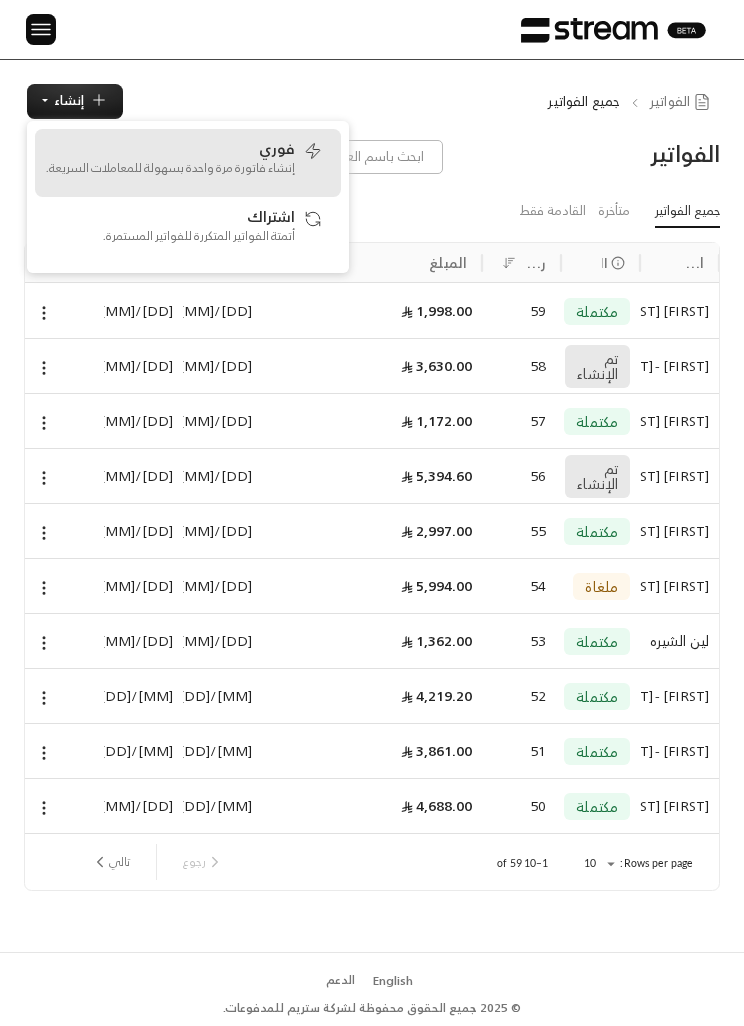 click on "إنشاء فاتورة مرة واحدة بسهولة للمعاملات السريعة." at bounding box center (170, 168) 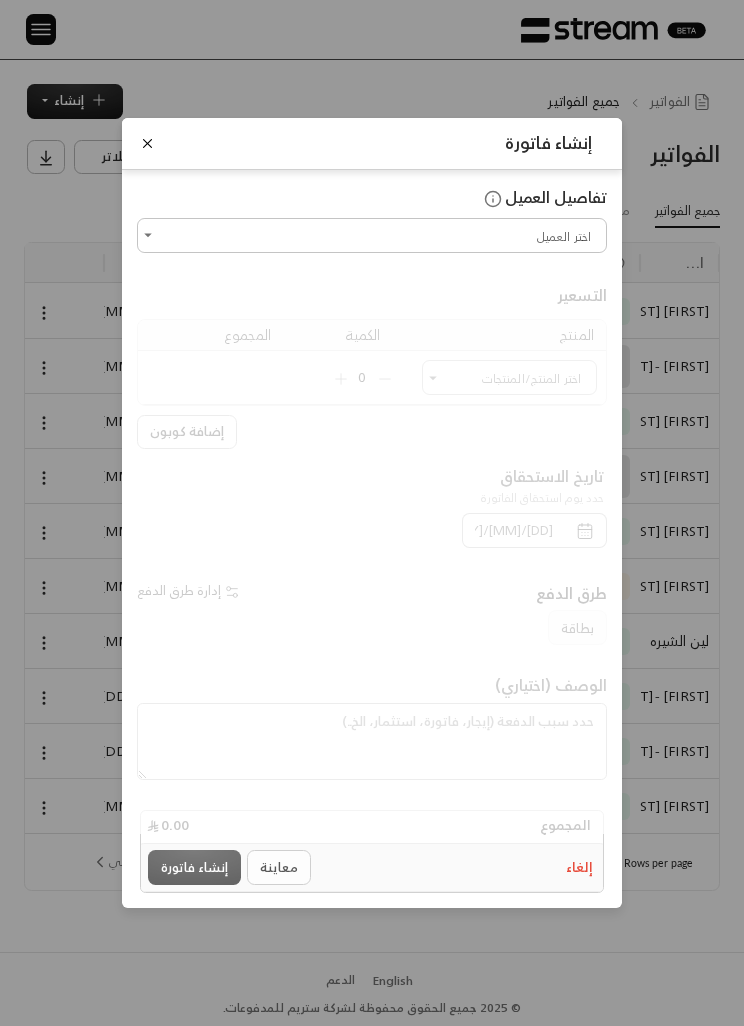 click at bounding box center [372, 358] 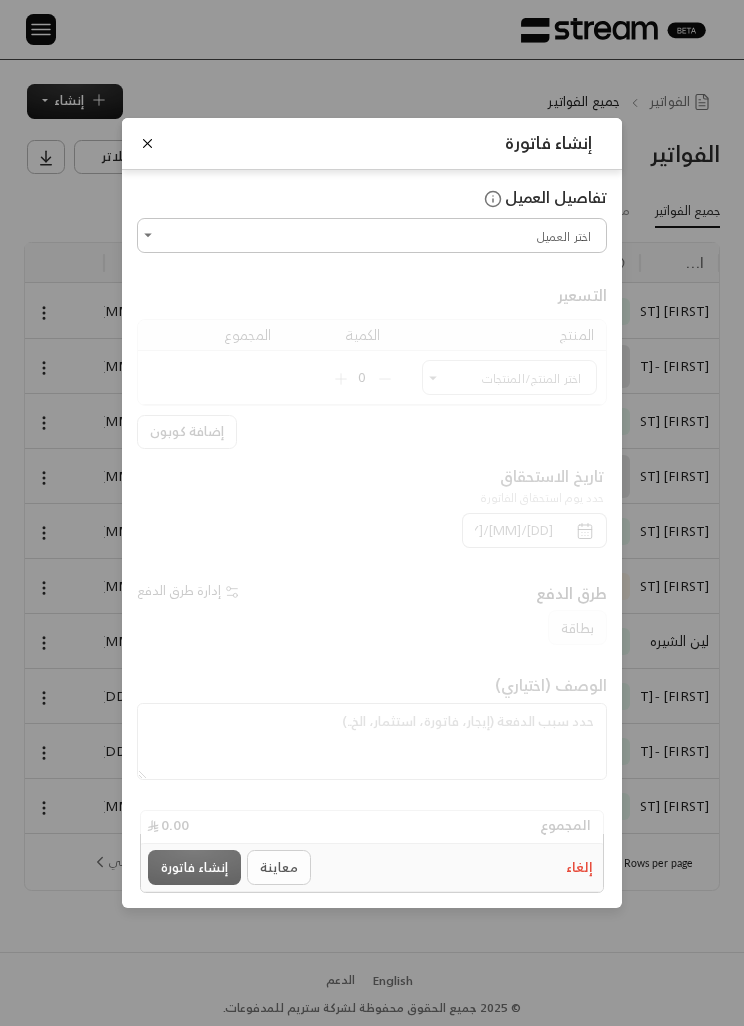 click on "إنشاء فاتورة تفاصيل العميل اختر العميل اختر العميل التسعير المنتج الكمية المجموع   اختر المنتج/المنتجات اختر المنتج/المنتجات 0 إضافة كوبون تاريخ الاستحقاق حدد يوم استحقاق الفاتورة [DD]/[MM]/[YYYY] طرق الدفع إدارة طرق الدفع بطاقة   الوصف (اختياري) المجموع 0.00   إلغاء معاينة إنشاء فاتورة" at bounding box center [372, 513] 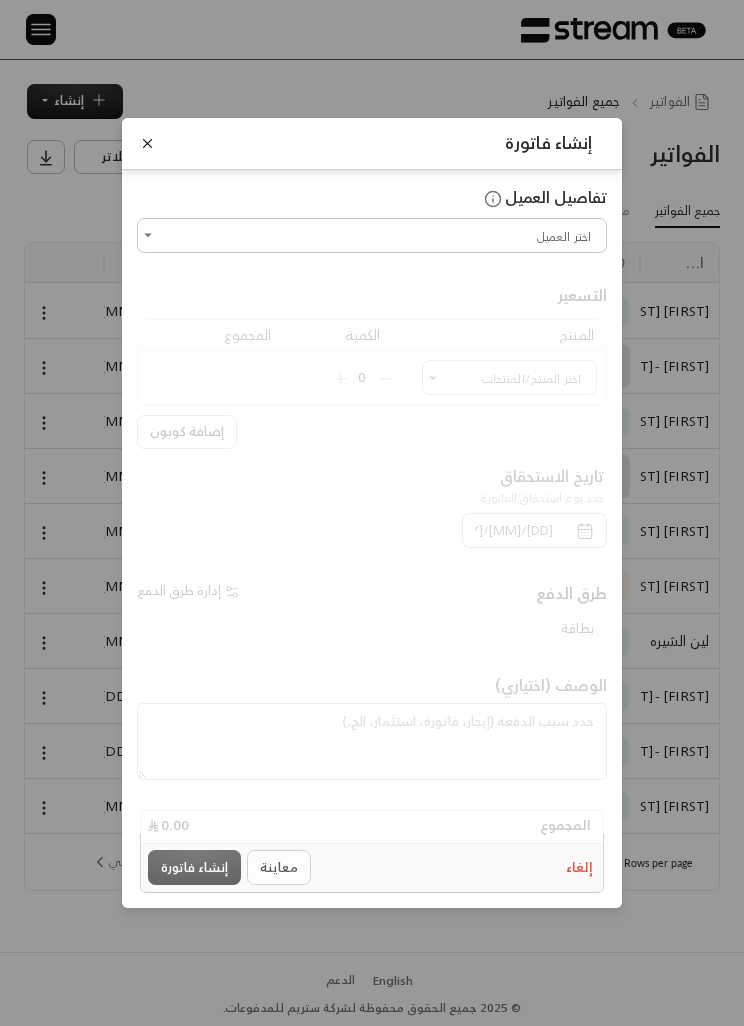 click on "تفاصيل العميل" at bounding box center (372, 201) 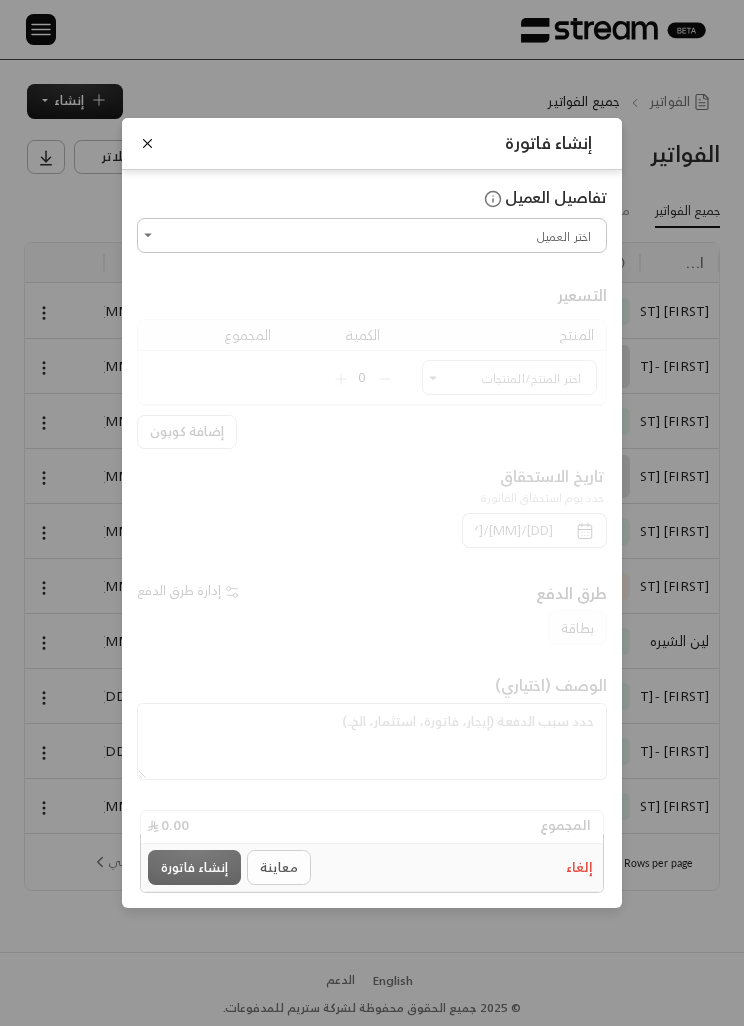 click on "تفاصيل العميل" at bounding box center (372, 197) 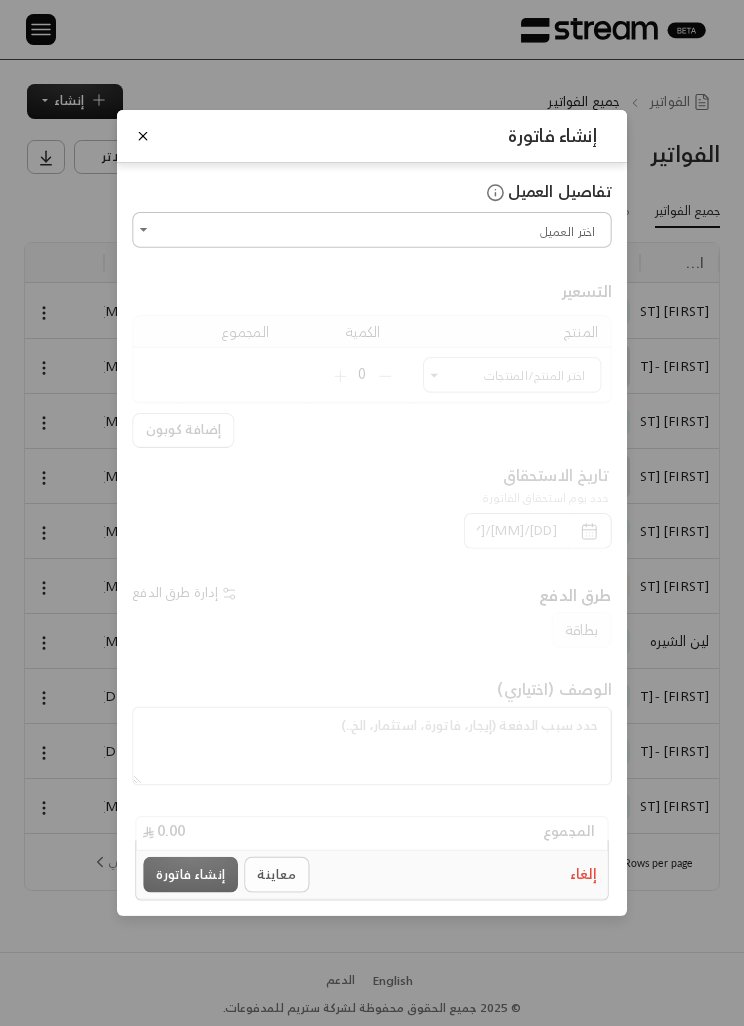 click on "إنشاء فاتورة تفاصيل العميل اختر العميل اختر العميل التسعير المنتج الكمية المجموع   اختر المنتج/المنتجات اختر المنتج/المنتجات 0 إضافة كوبون تاريخ الاستحقاق حدد يوم استحقاق الفاتورة [DD]/[MM]/[YYYY] طرق الدفع إدارة طرق الدفع بطاقة   الوصف (اختياري) المجموع 0.00   إلغاء معاينة إنشاء فاتورة" at bounding box center [372, 513] 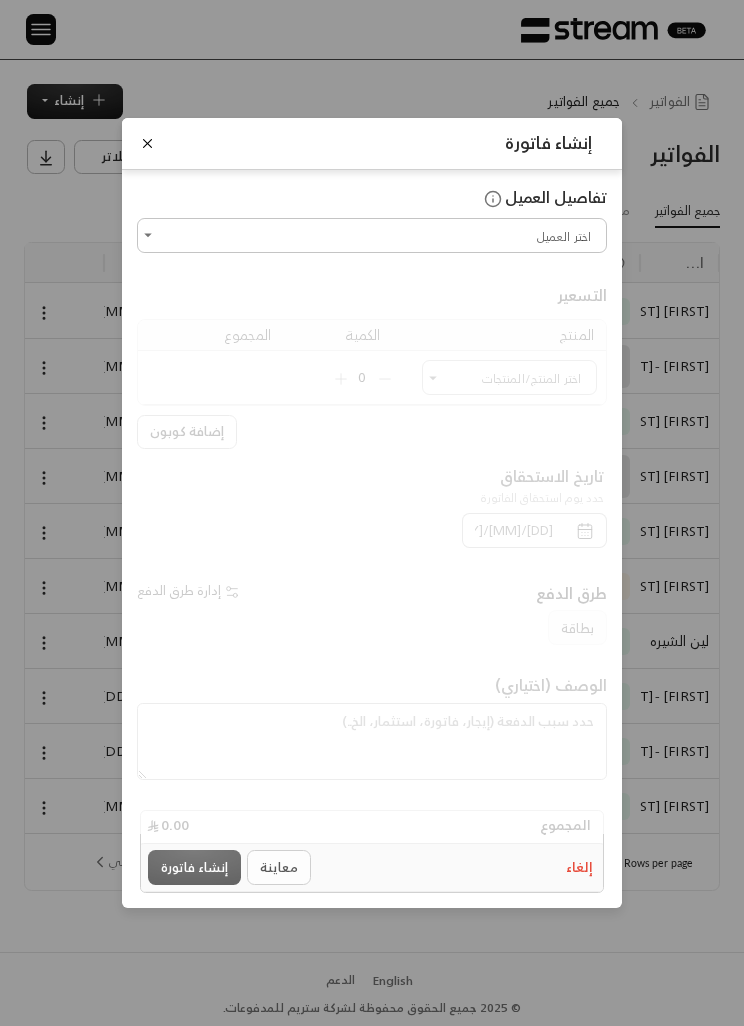 click on "تفاصيل العميل" at bounding box center [372, 201] 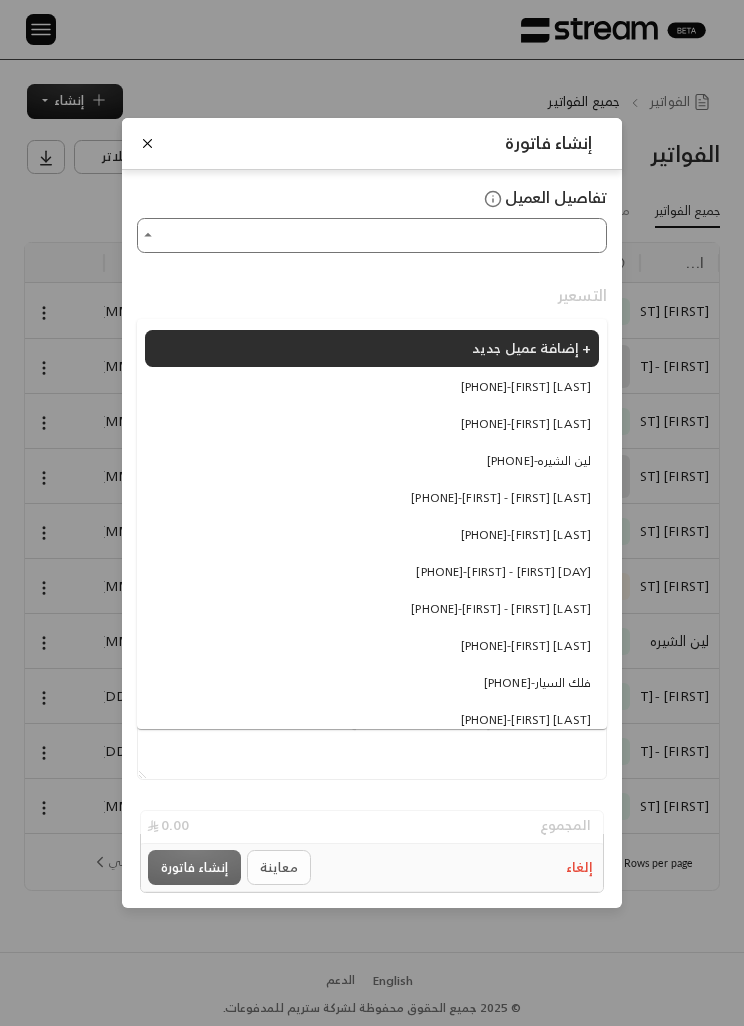 scroll, scrollTop: 65, scrollLeft: 0, axis: vertical 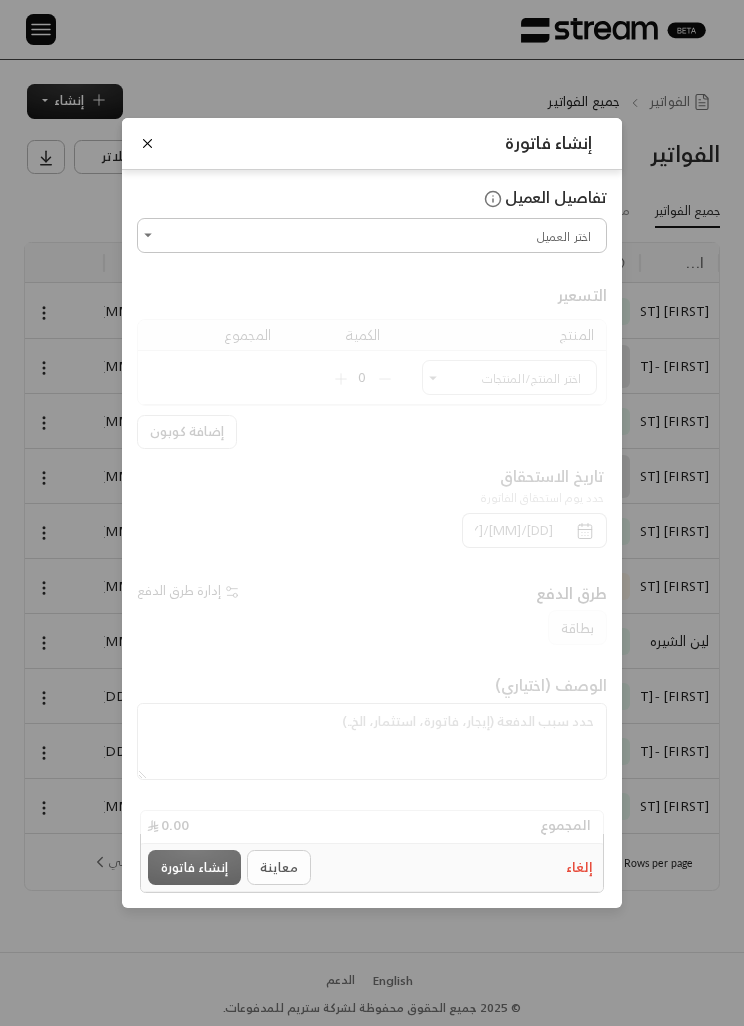 click on "اختر العميل" at bounding box center (372, 235) 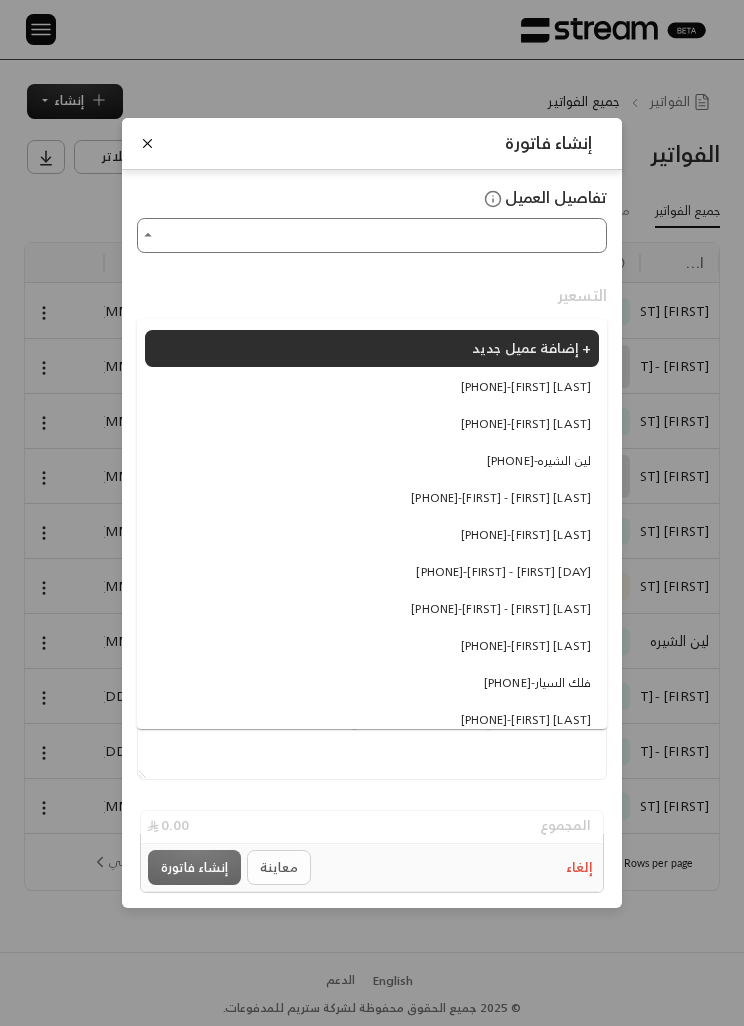 click on "إضافة عميل جديد +" at bounding box center (531, 347) 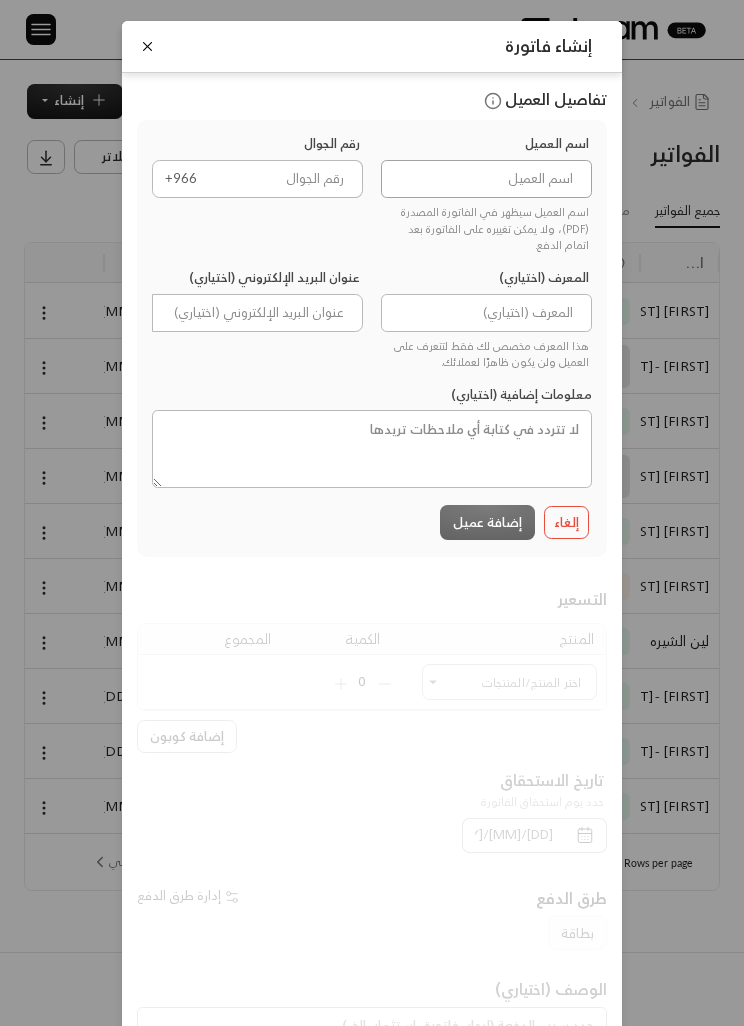 click at bounding box center (486, 179) 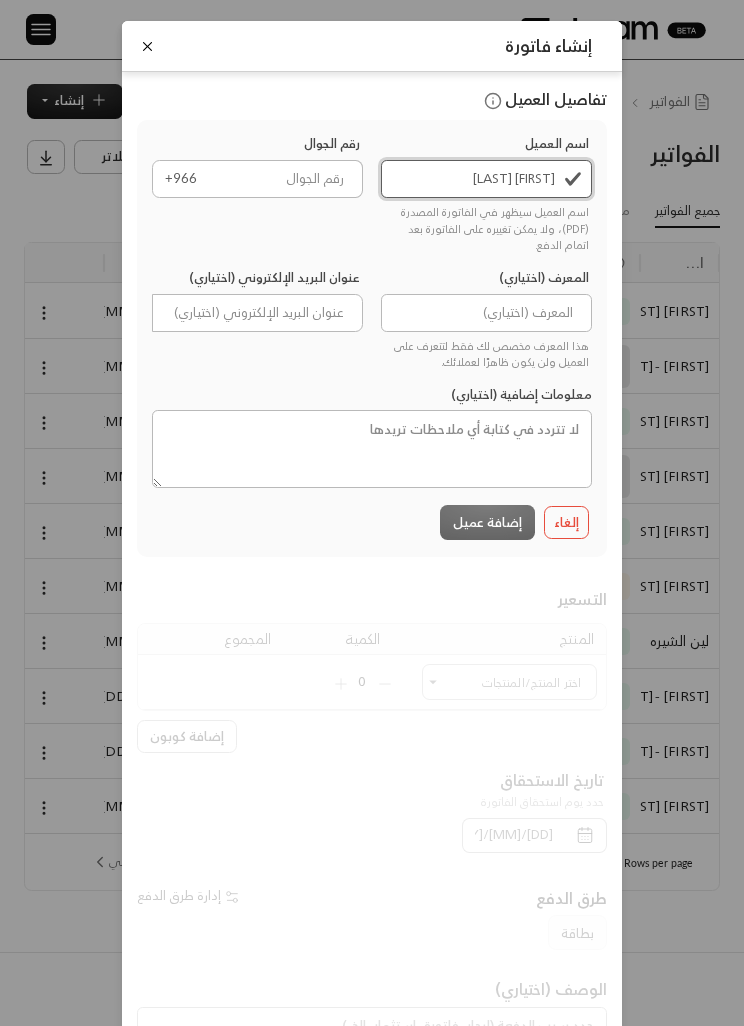 type on "[FIRST] [LAST]" 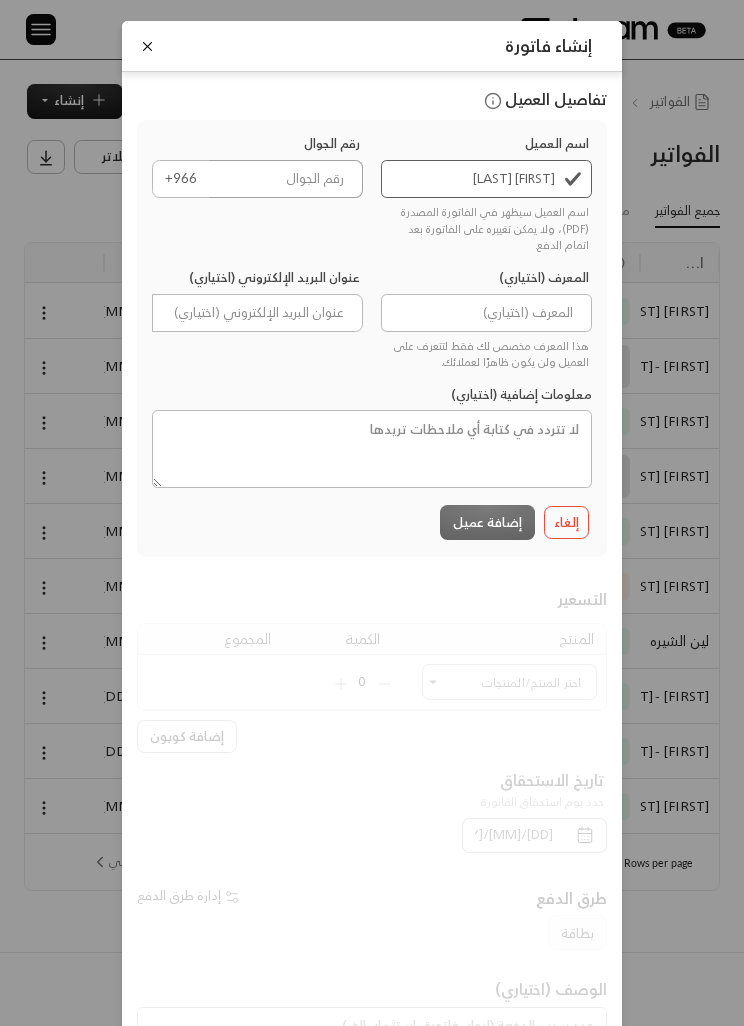 click at bounding box center [286, 179] 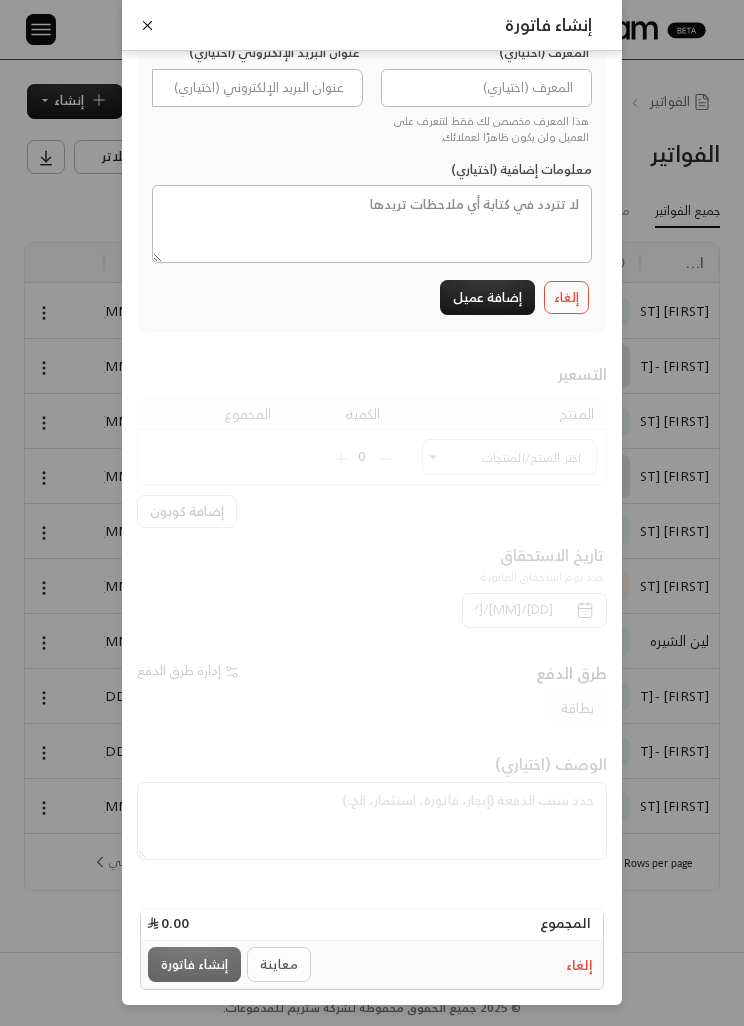 scroll, scrollTop: 225, scrollLeft: 0, axis: vertical 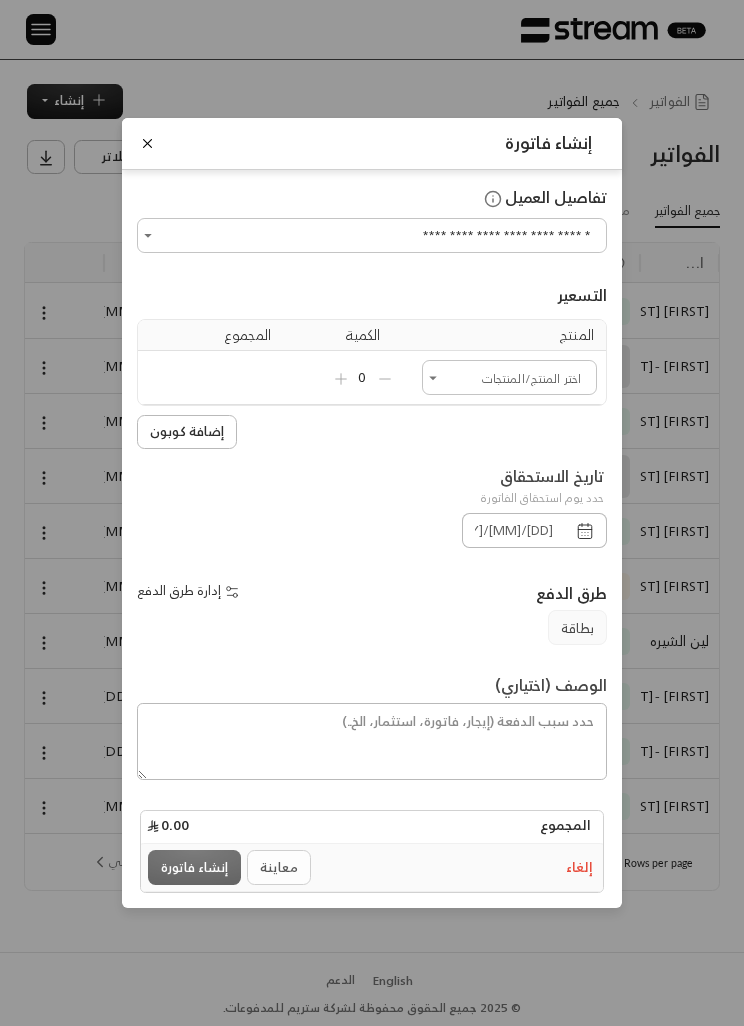click on "اختر العميل" at bounding box center (509, 377) 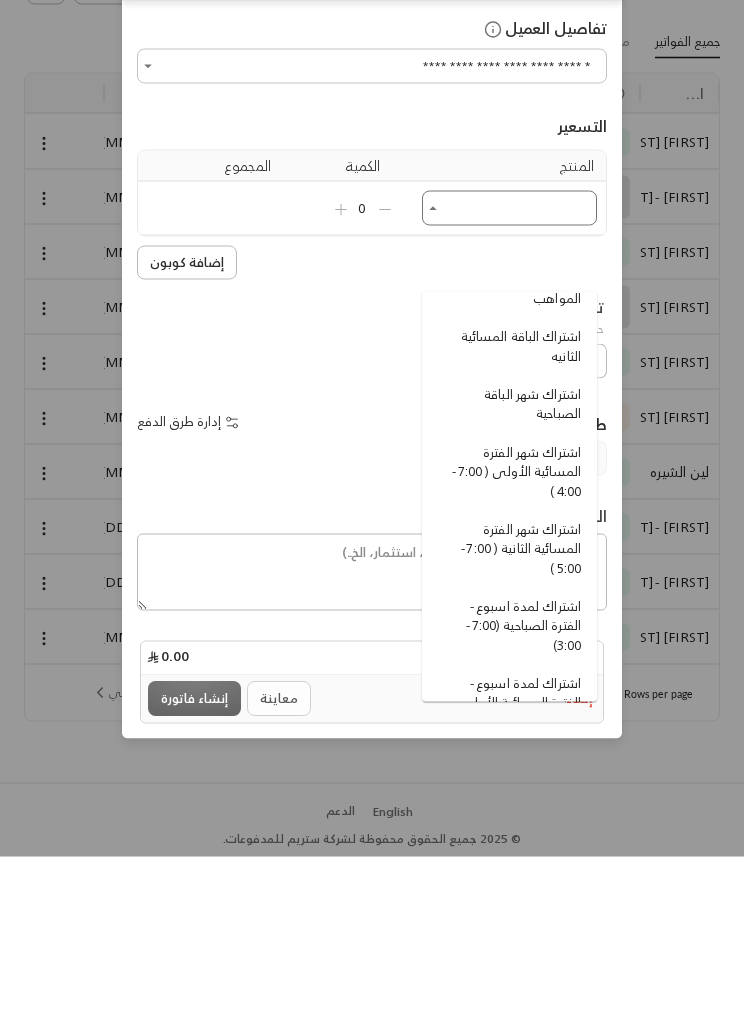 scroll, scrollTop: 98, scrollLeft: 0, axis: vertical 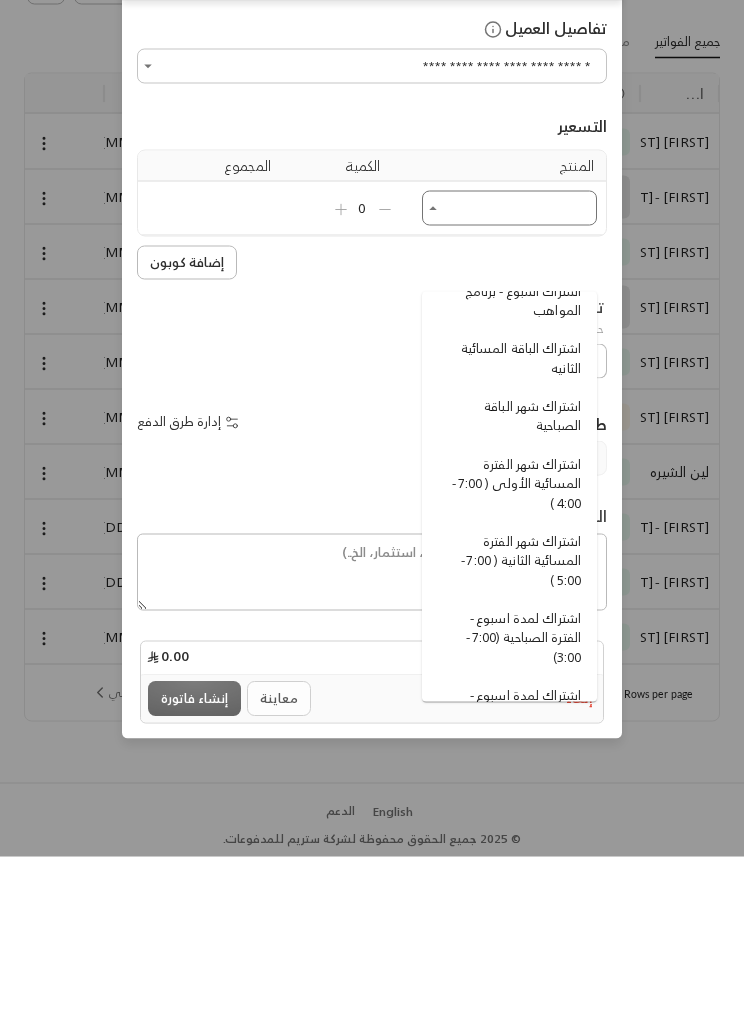 click on "اشتراك شهر الباقة الصباحية" at bounding box center [512, 585] 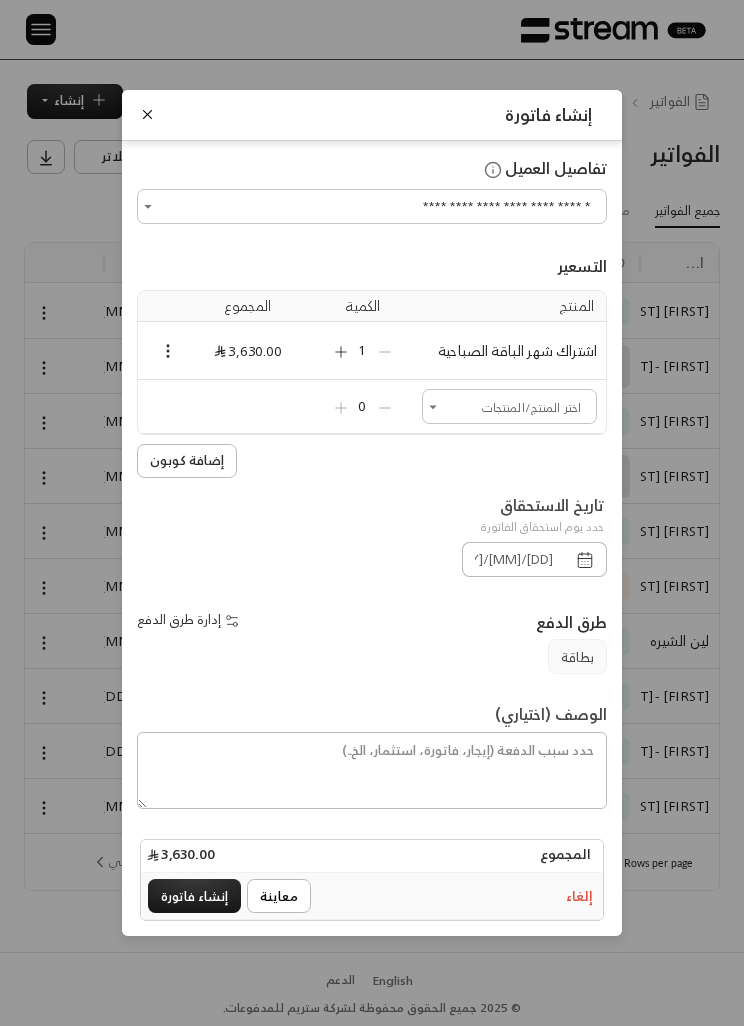 click on "اختر العميل" at bounding box center (509, 406) 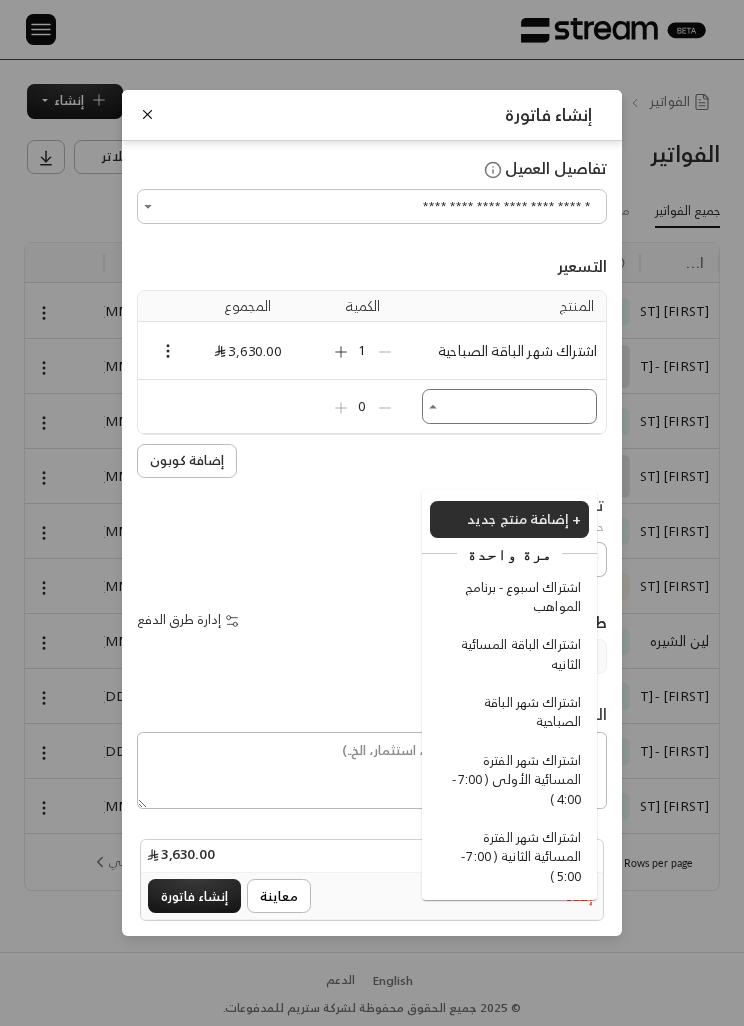 type on "*" 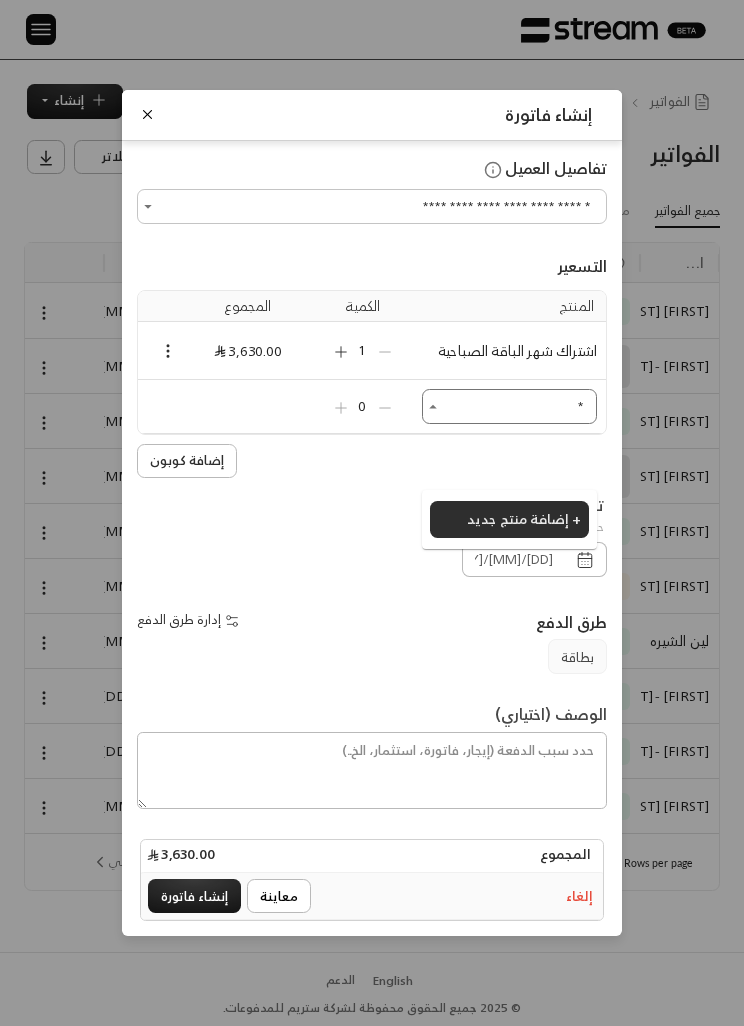 type 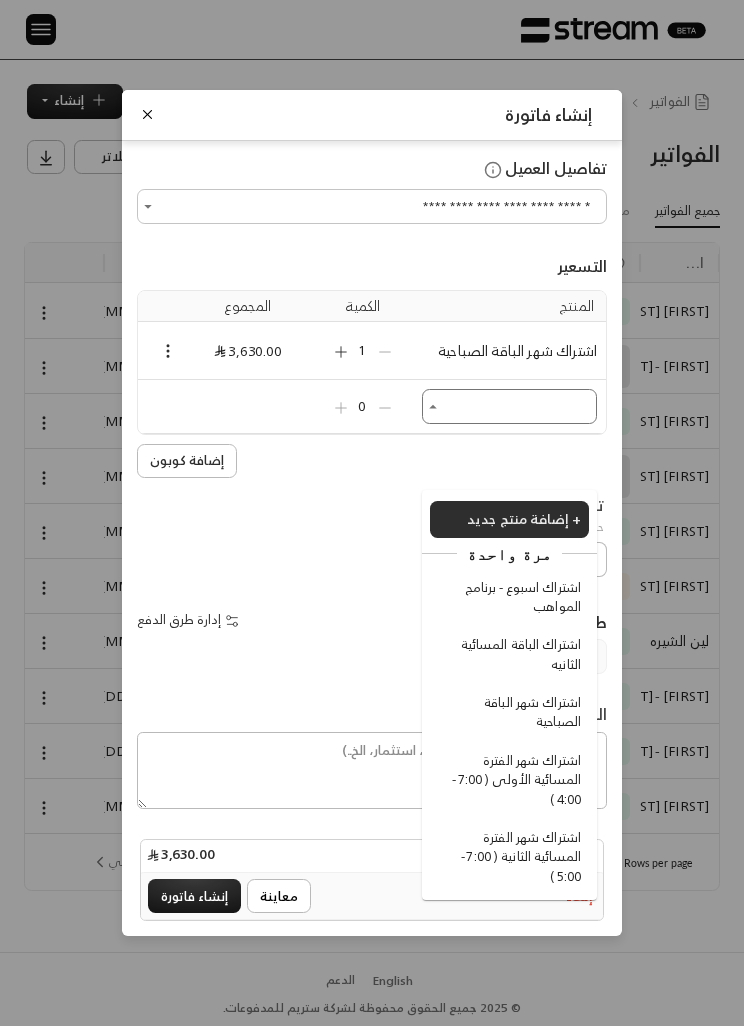 click on "تاريخ الاستحقاق حدد يوم استحقاق الفاتورة" at bounding box center [372, 517] 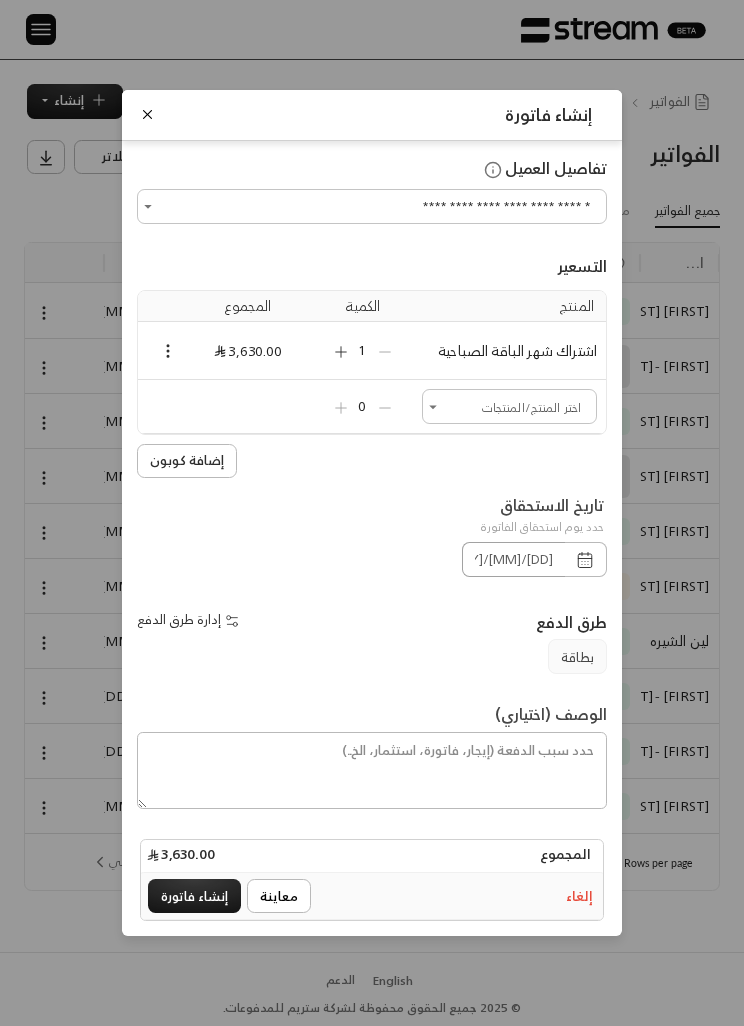 click on "[DD]/[MM]/[YYYY]" at bounding box center [513, 559] 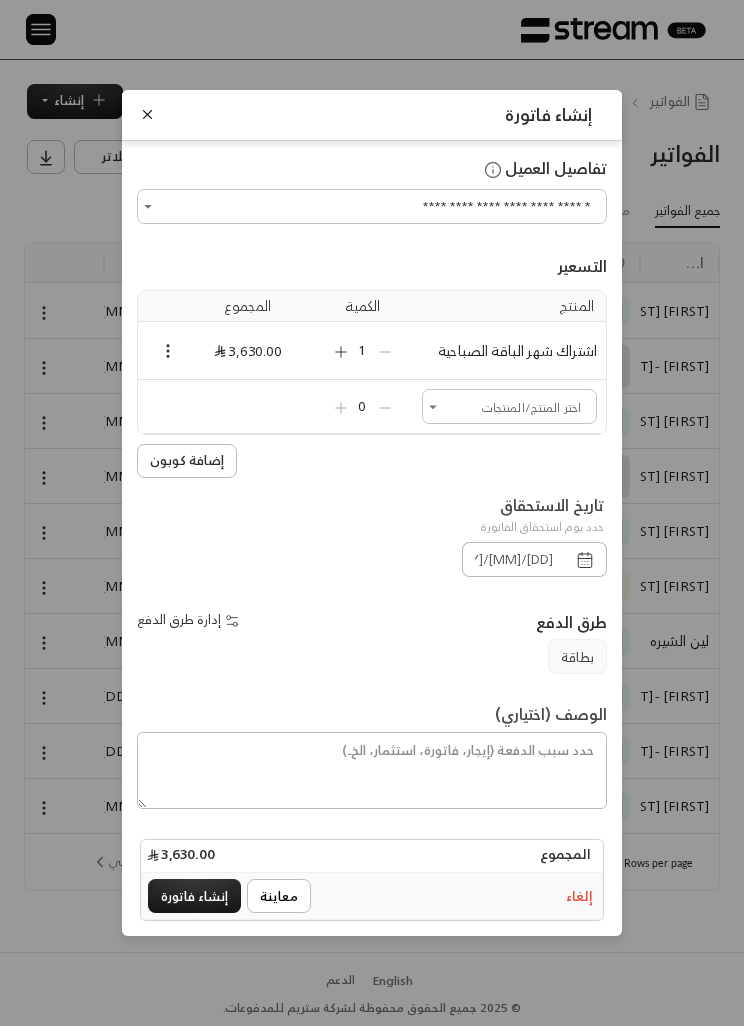 click 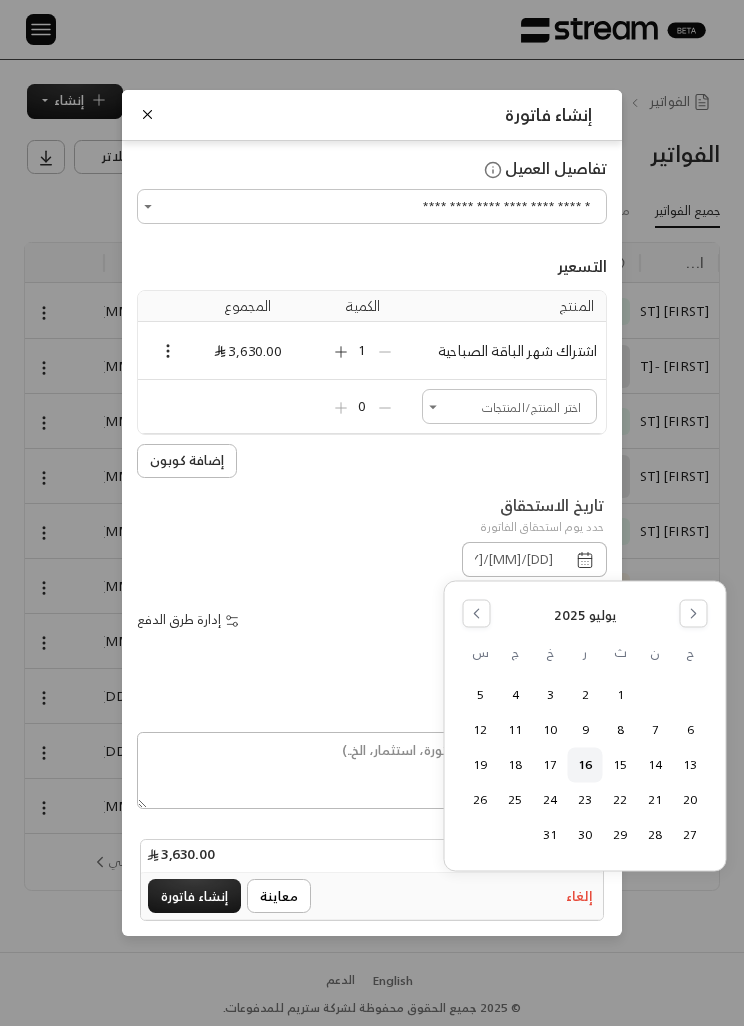 click on "يوليو 2025" at bounding box center [585, 615] 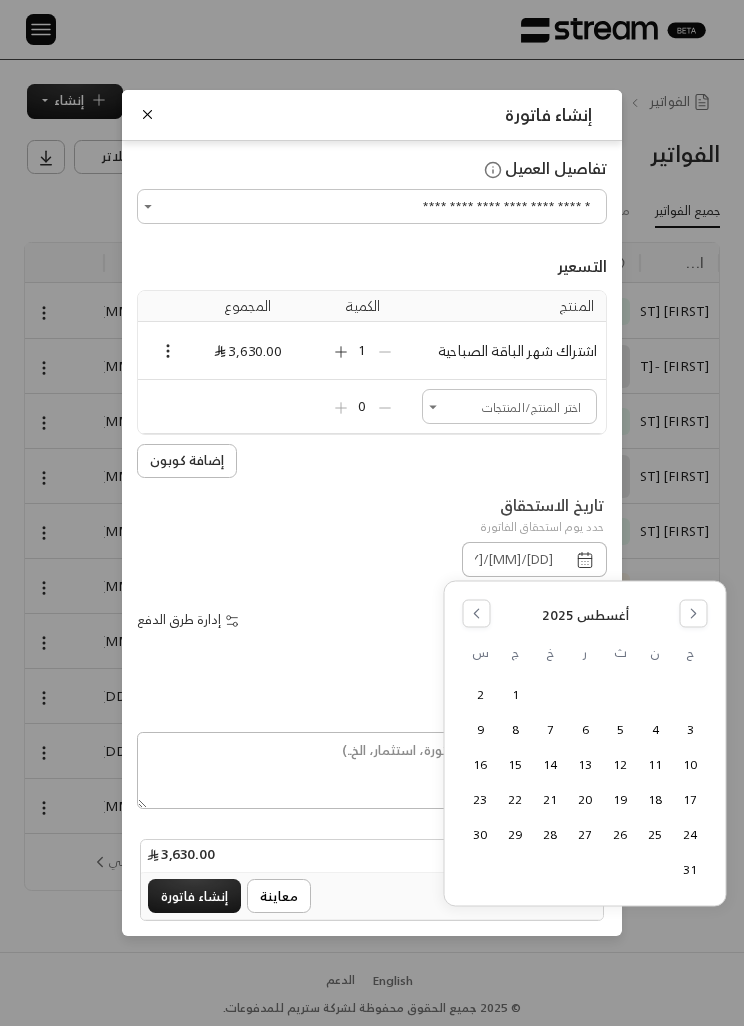 click 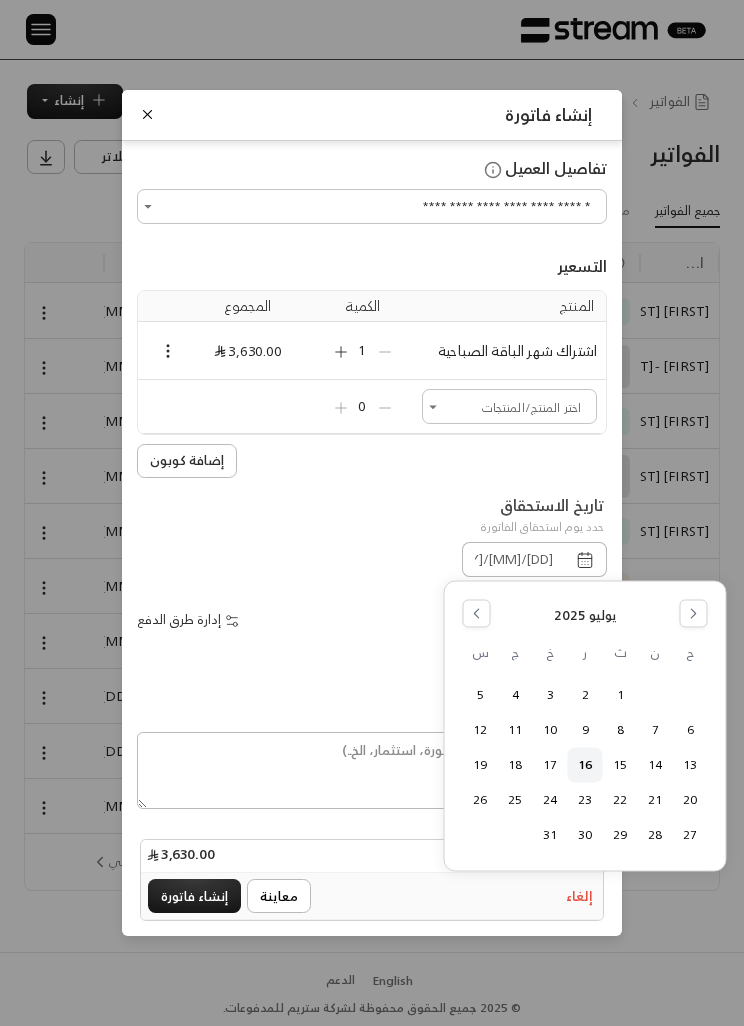 click 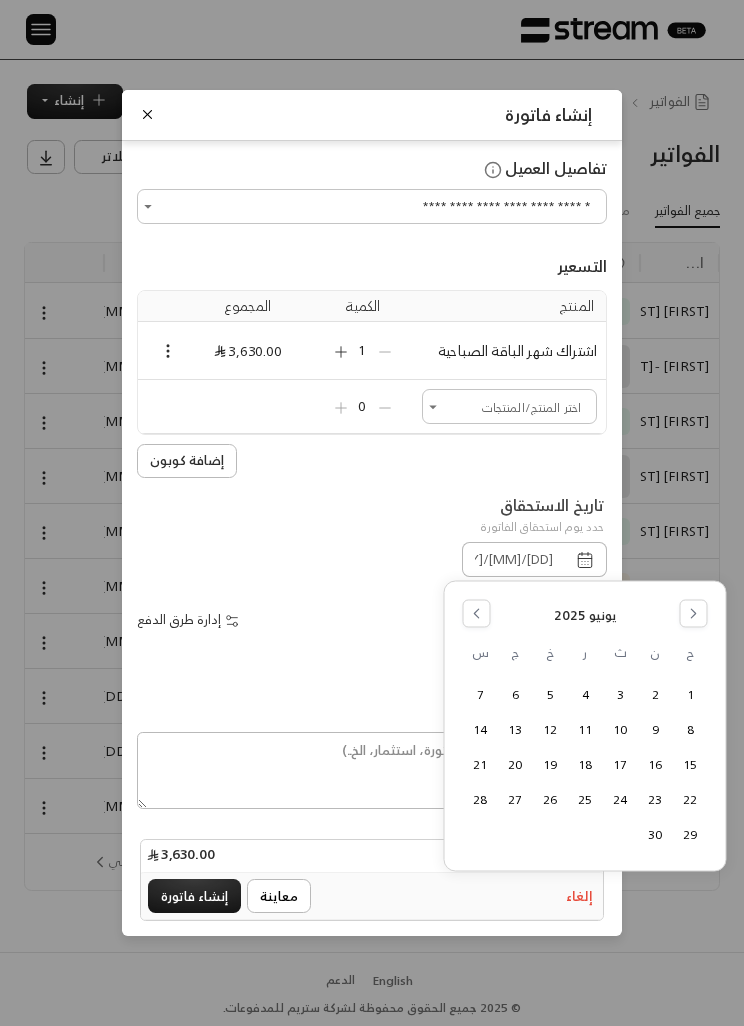 click 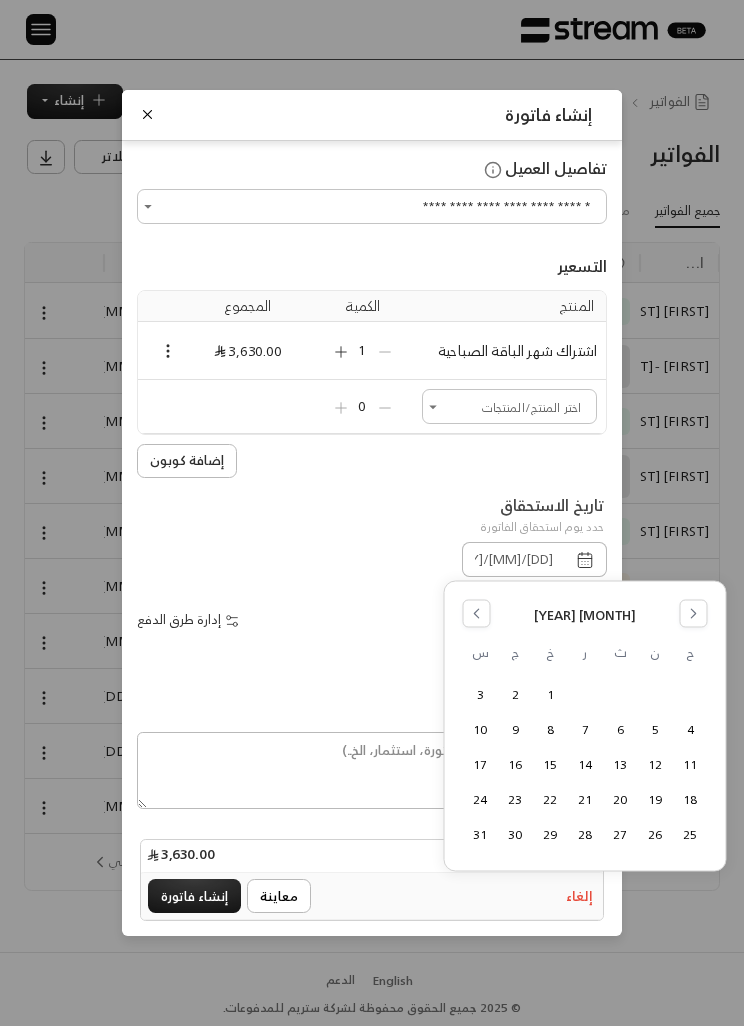 click on "28" at bounding box center (585, 834) 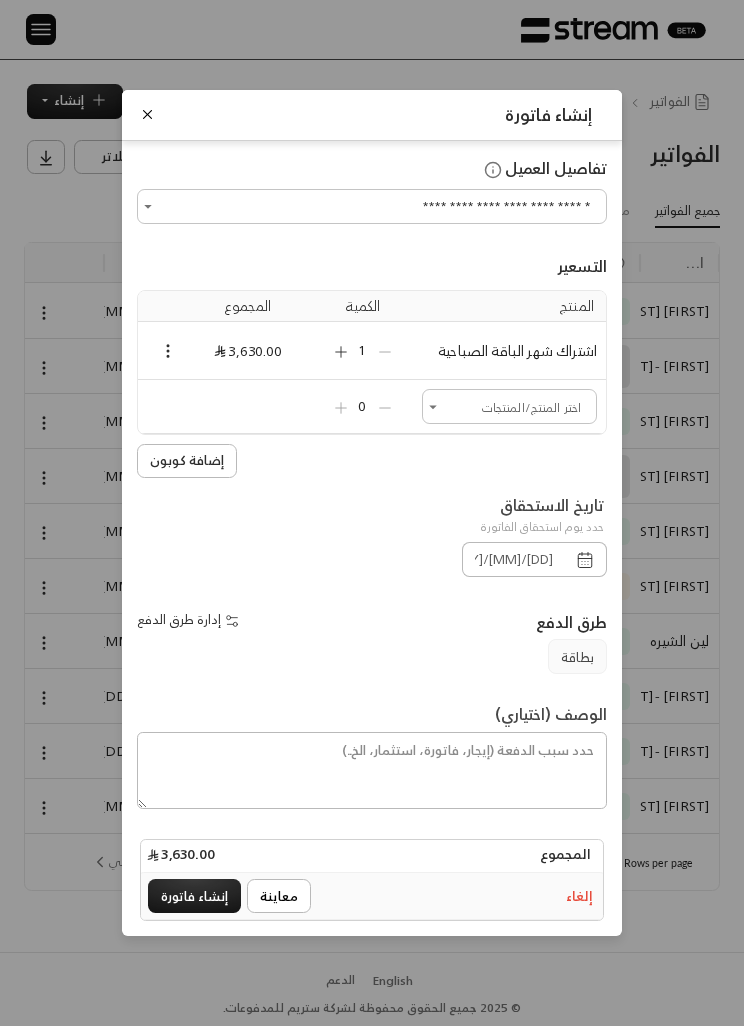 click on "إنشاء فاتورة" at bounding box center (194, 896) 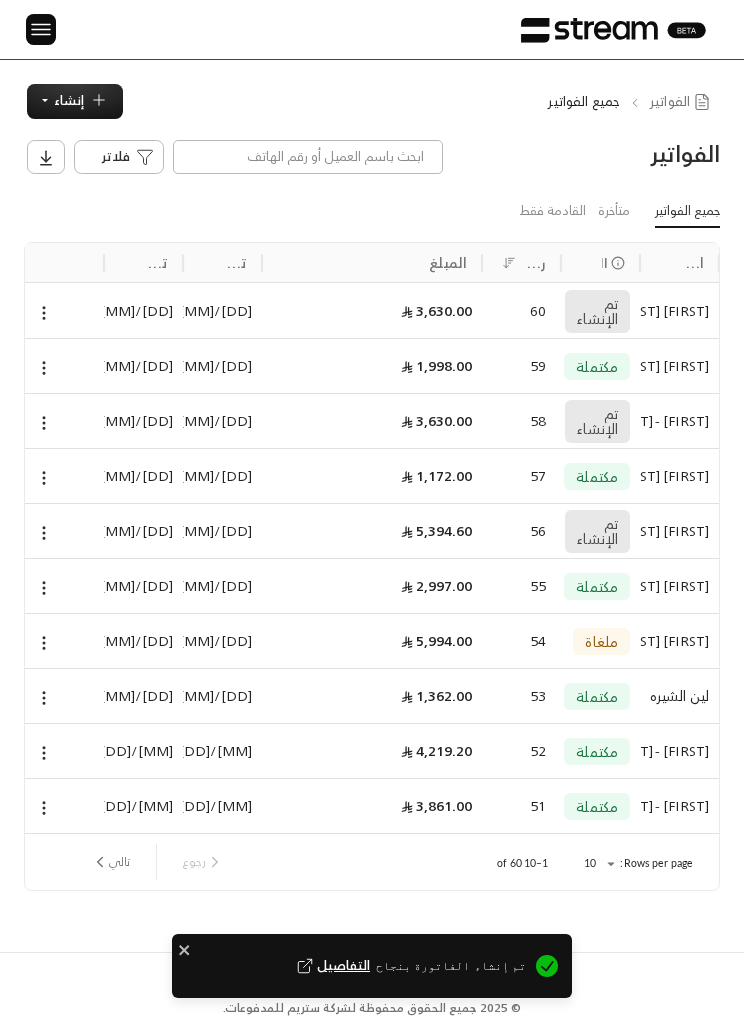 click at bounding box center (64, 310) 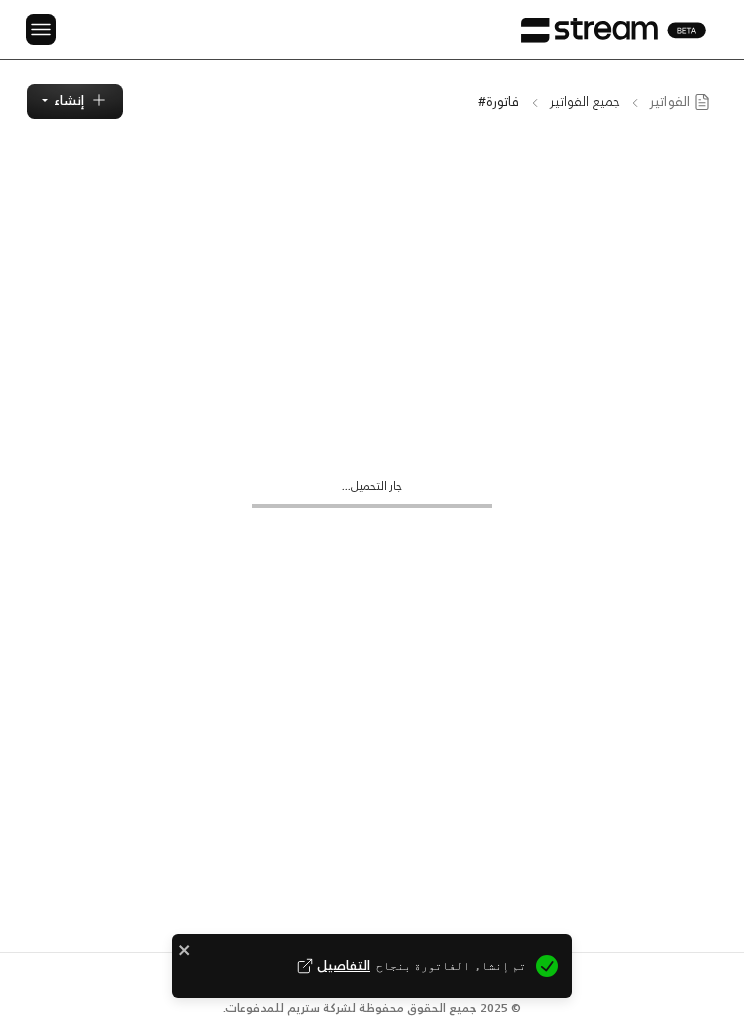 scroll, scrollTop: 1, scrollLeft: 0, axis: vertical 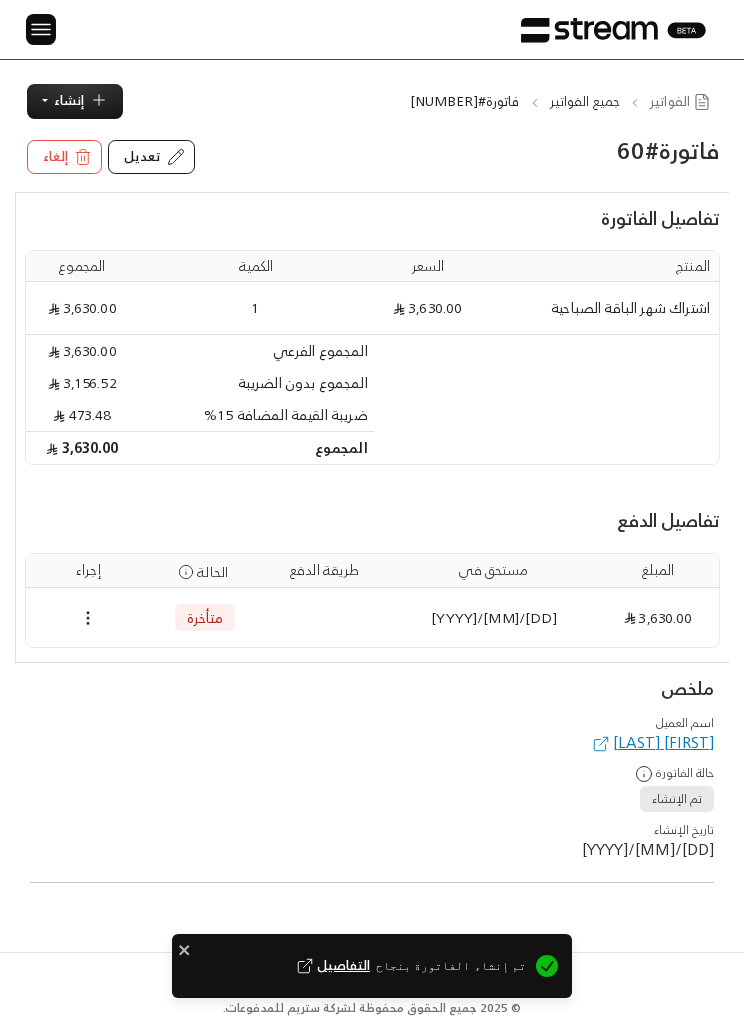 click 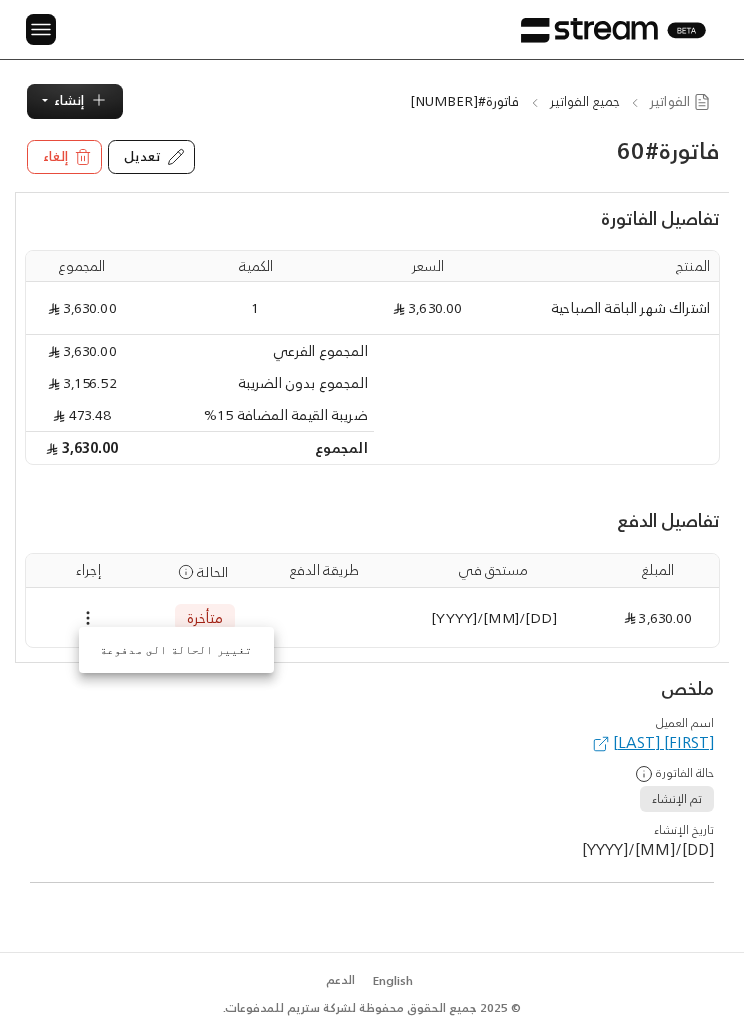 click on "تغيير الحالة الى مدفوعة" at bounding box center [176, 650] 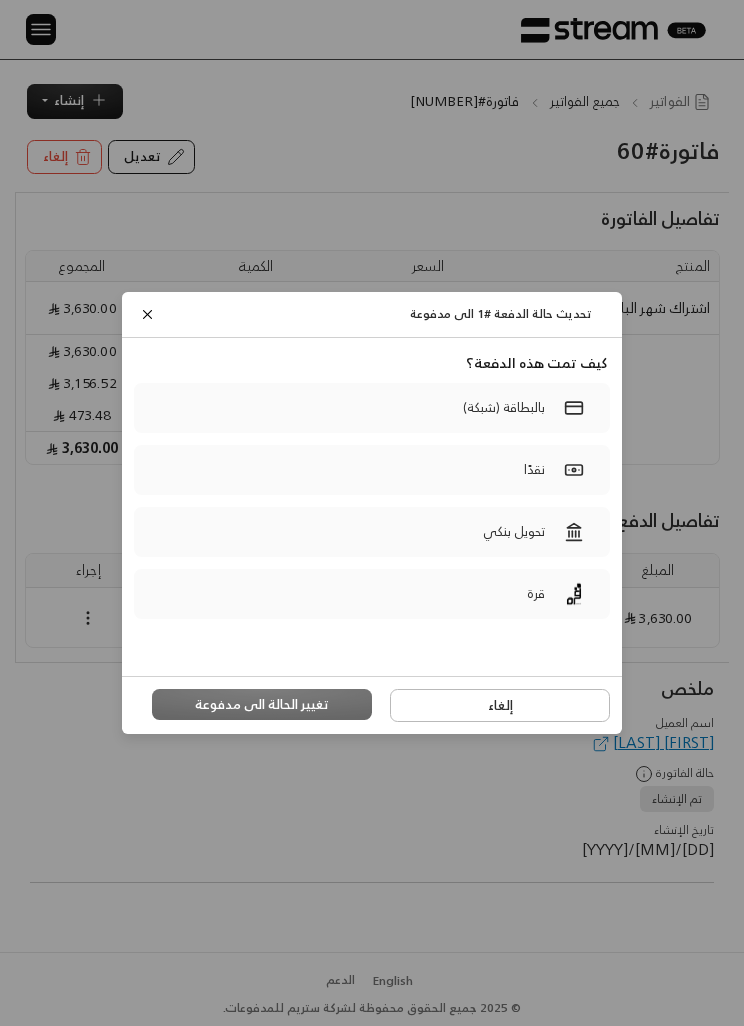 click on "تحويل بنكي" at bounding box center (372, 532) 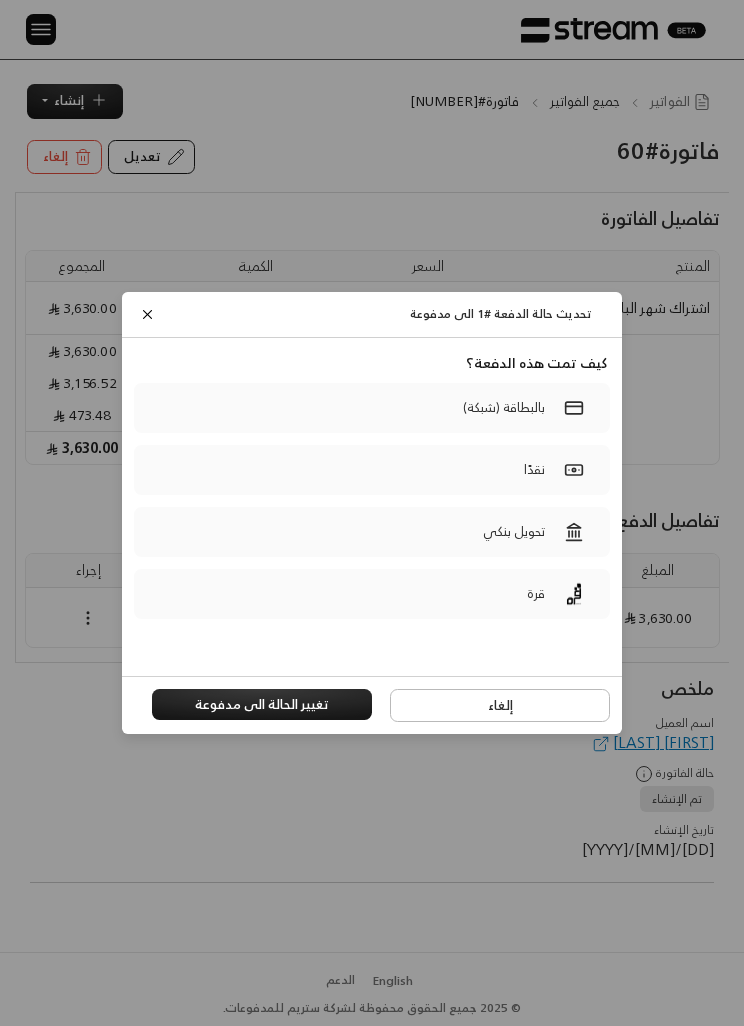 click on "تغيير الحالة الى مدفوعة" at bounding box center [262, 705] 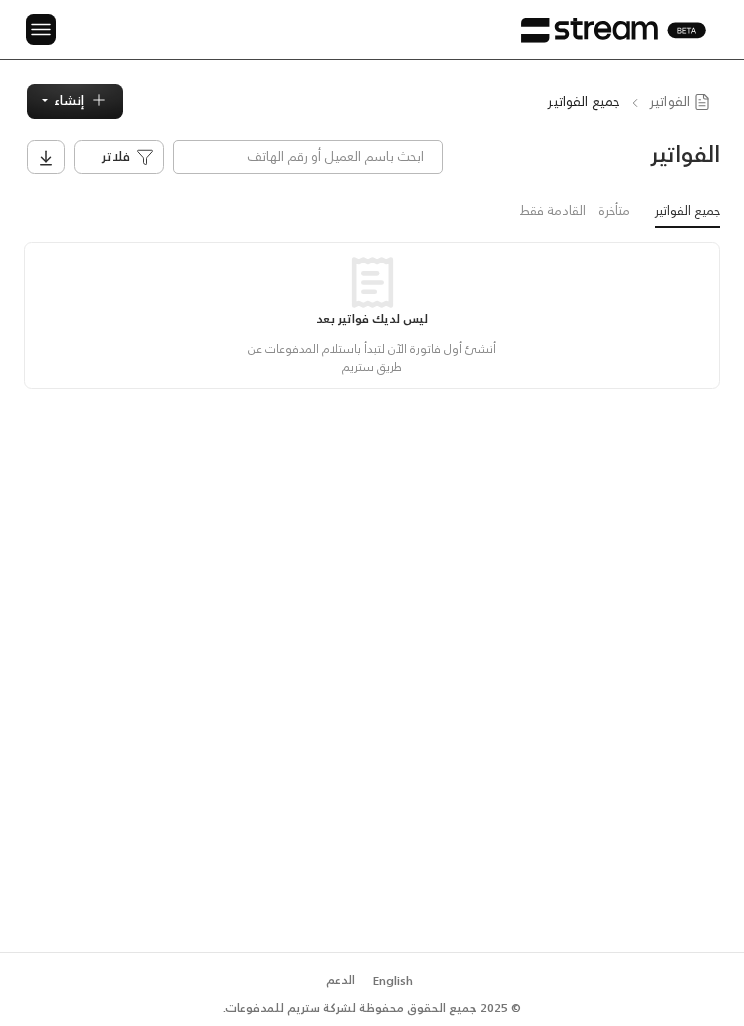 scroll, scrollTop: 0, scrollLeft: 0, axis: both 